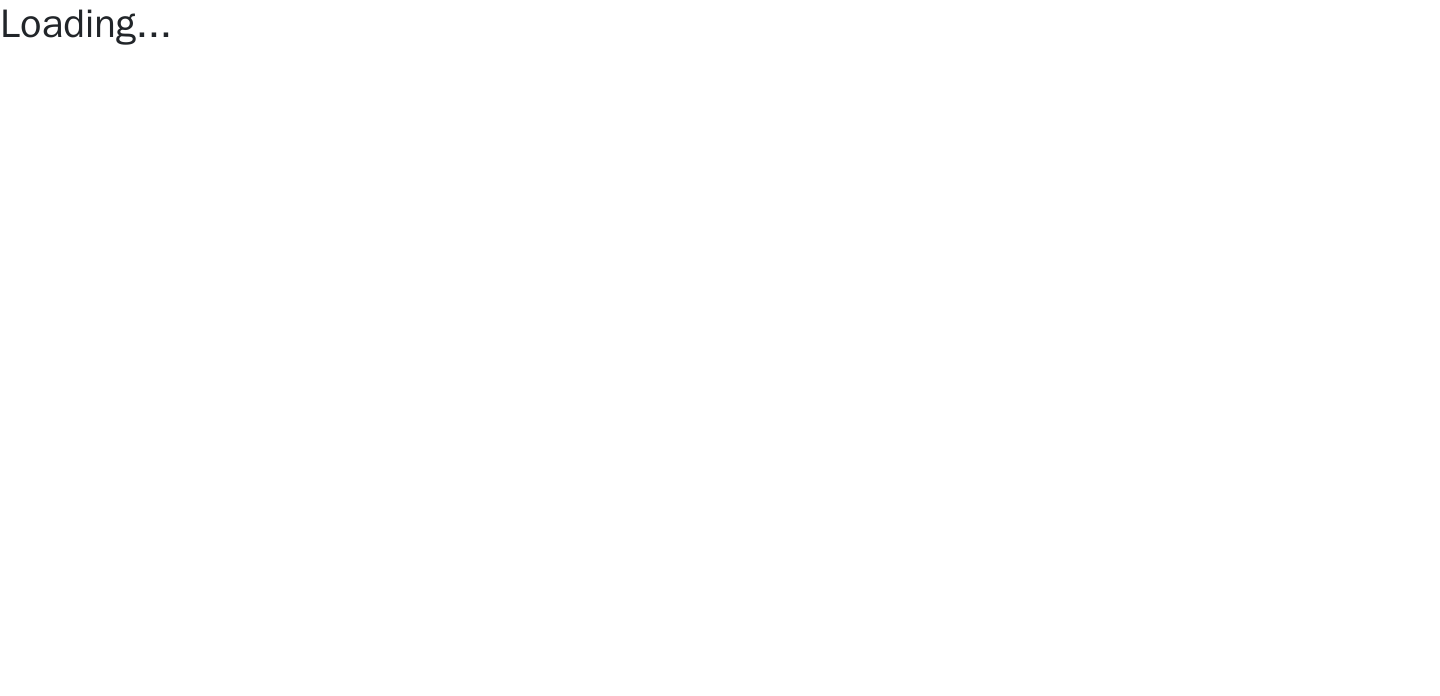 scroll, scrollTop: 0, scrollLeft: 0, axis: both 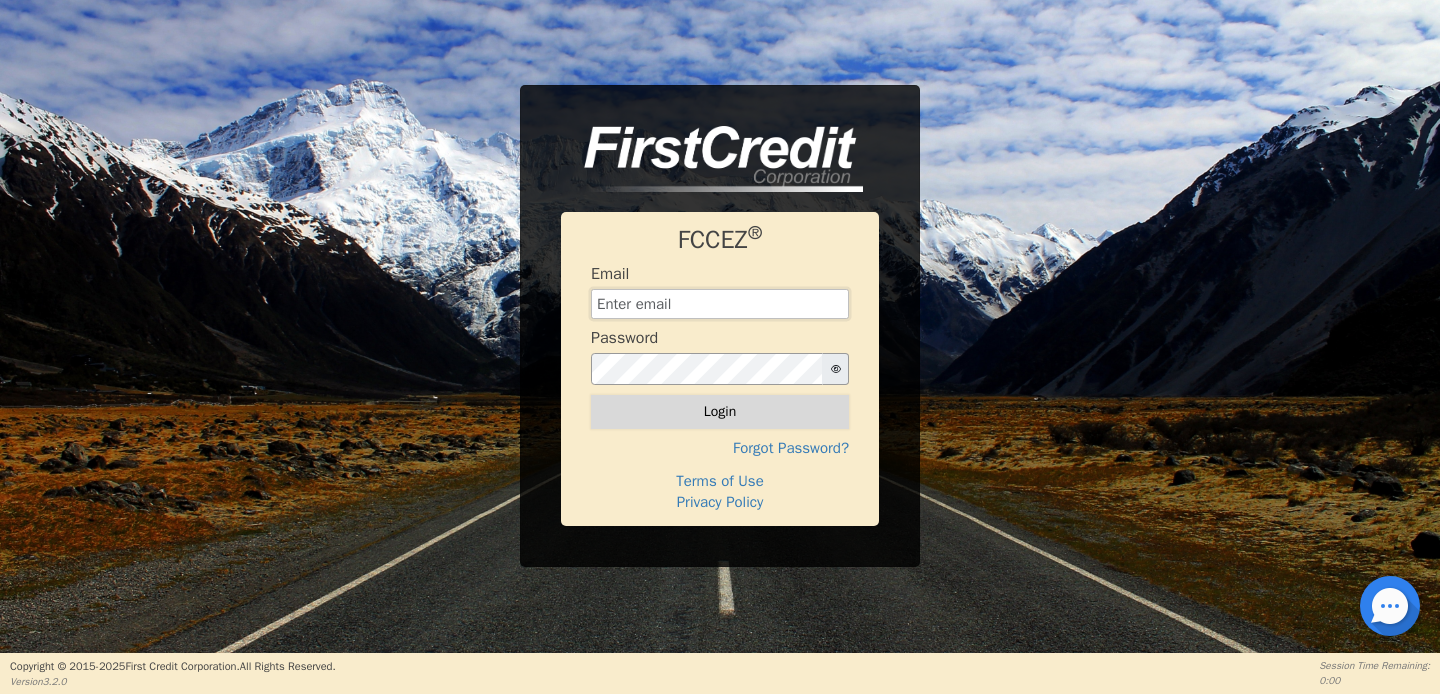 type on "[EMAIL]" 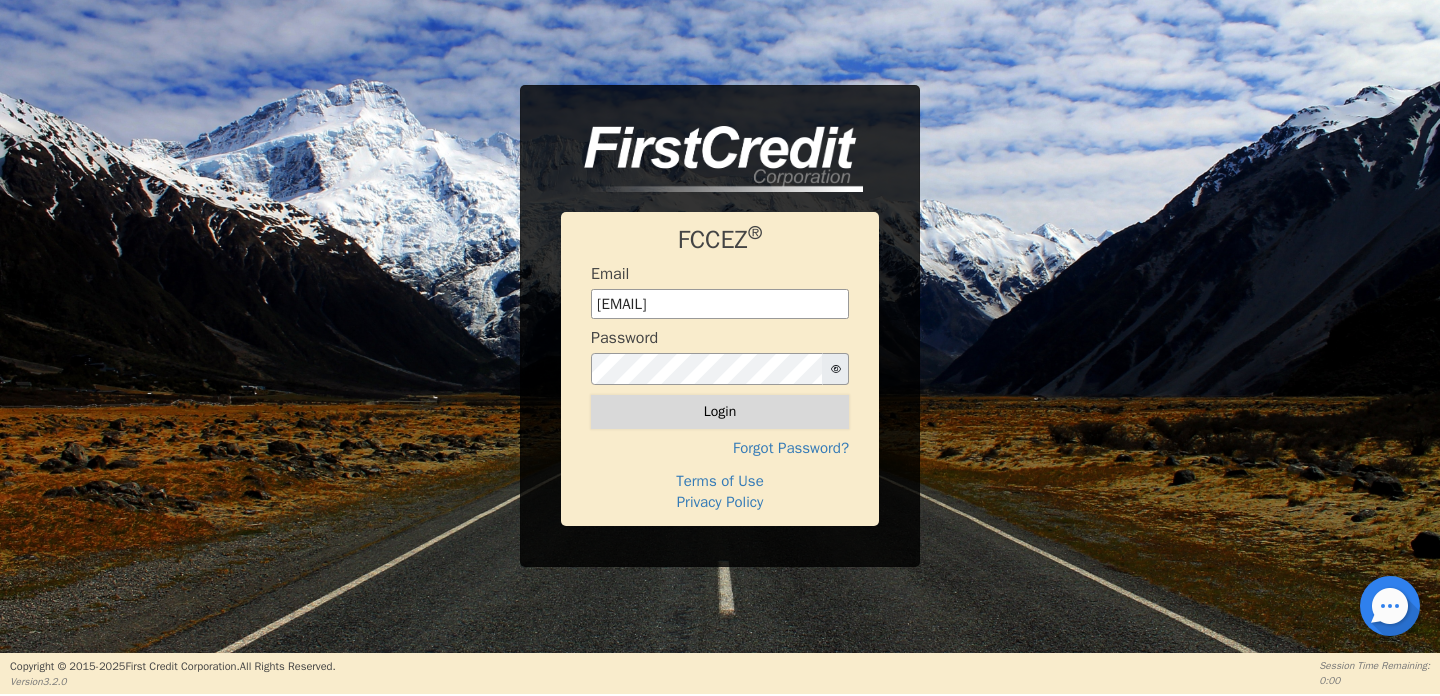 click on "Login" at bounding box center [720, 412] 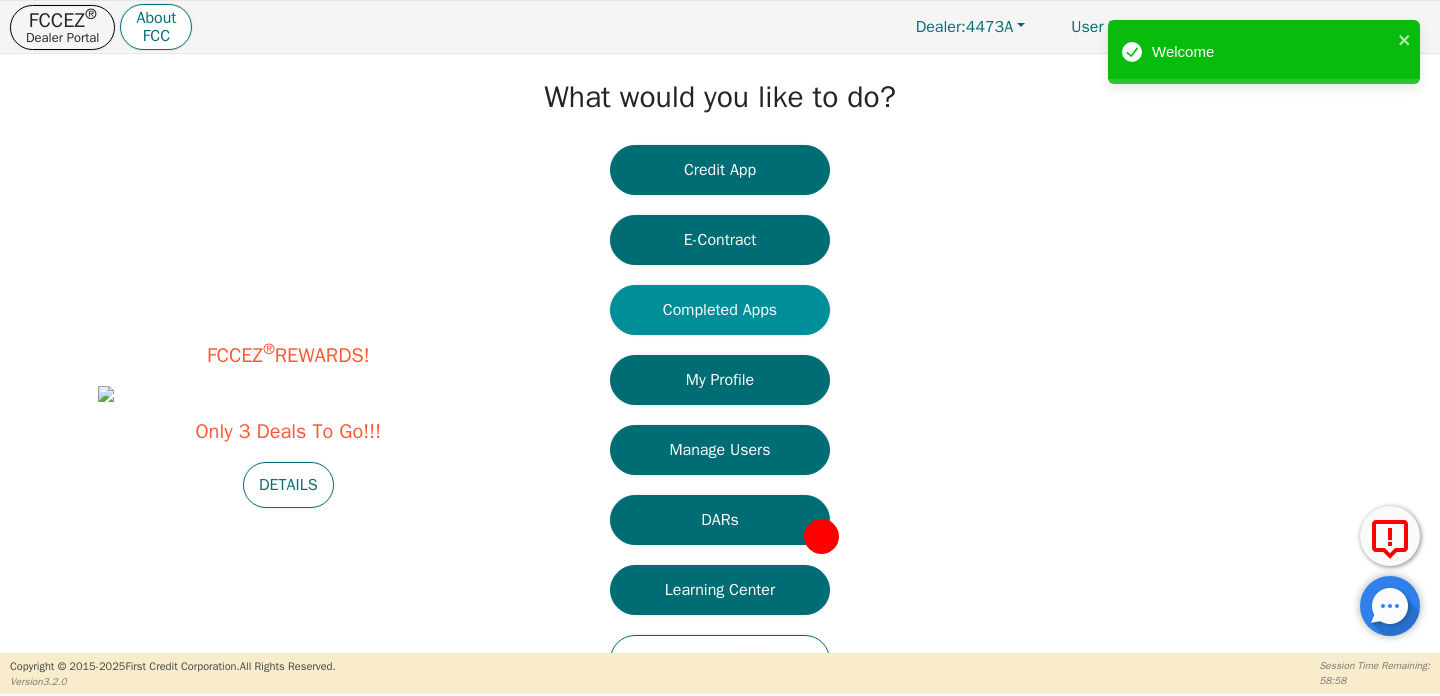 click on "Completed Apps" at bounding box center [720, 310] 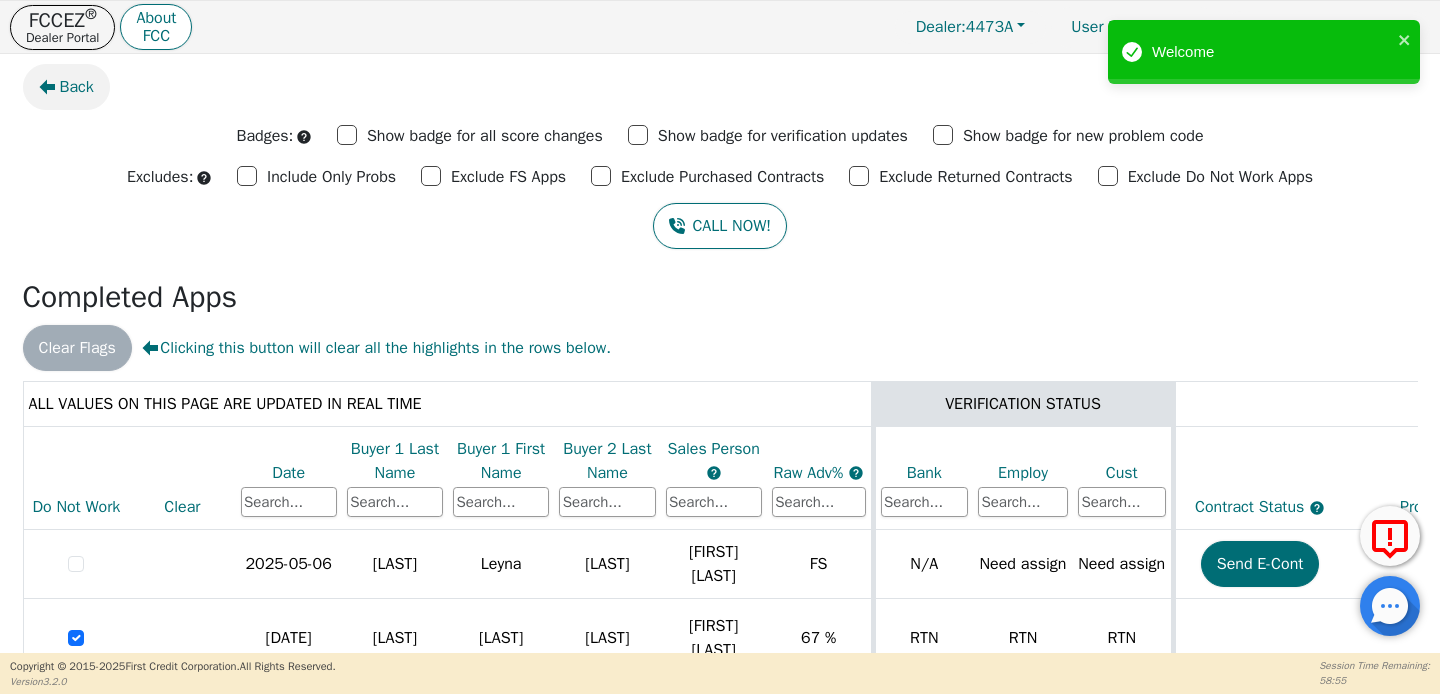 click on "Back" at bounding box center (77, 87) 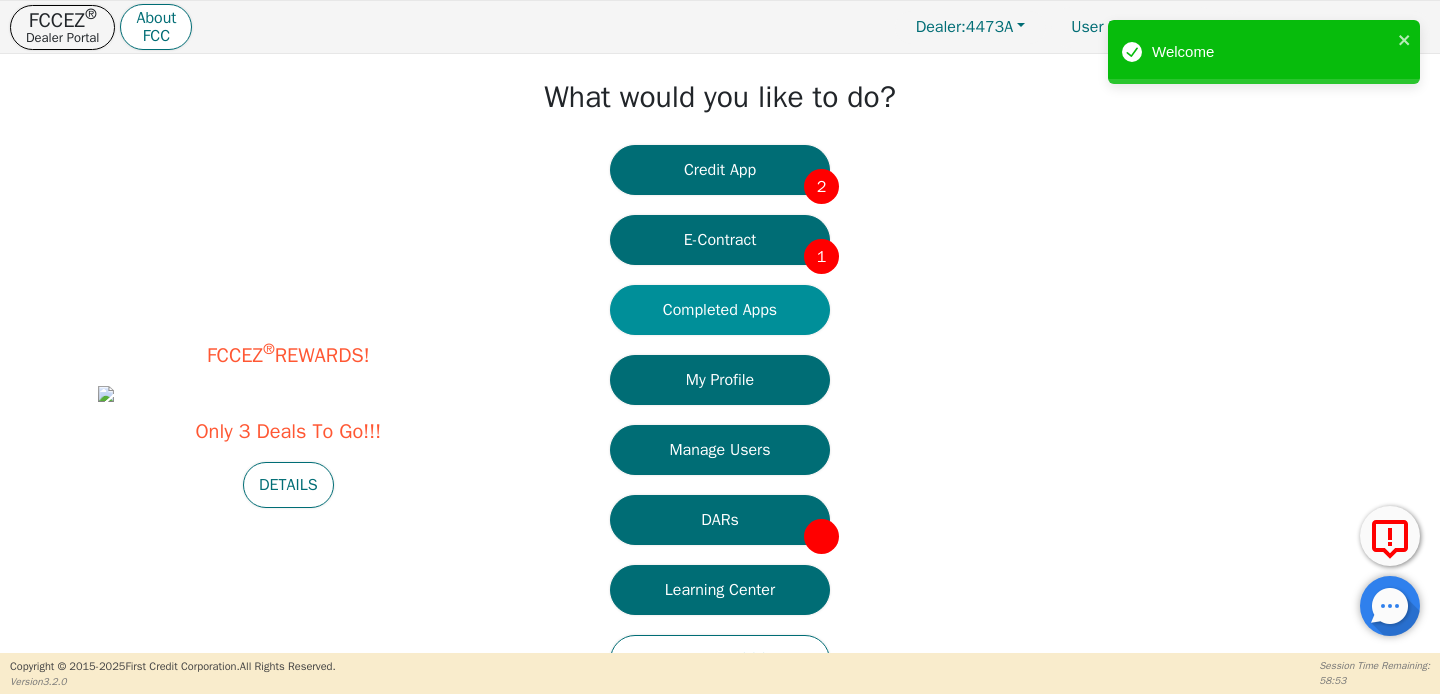 click on "Completed Apps" at bounding box center (720, 310) 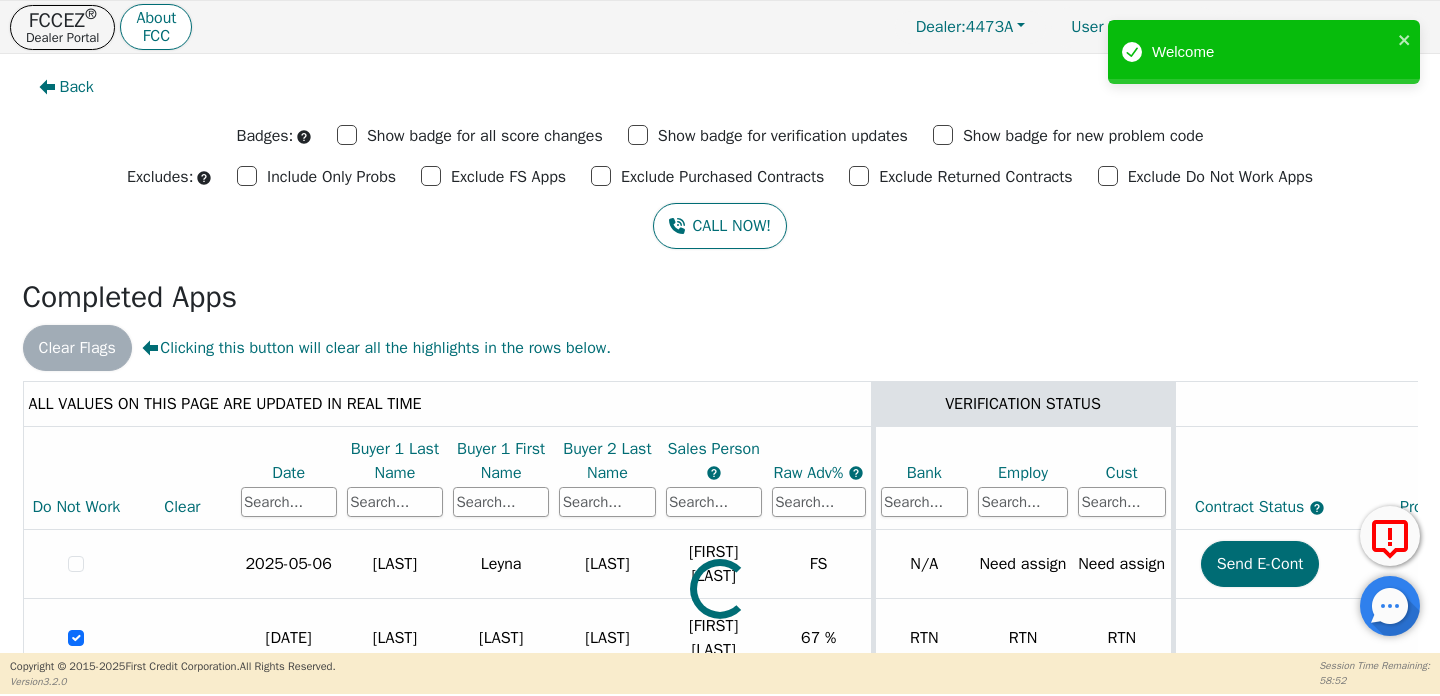 click on "Date" at bounding box center [289, 473] 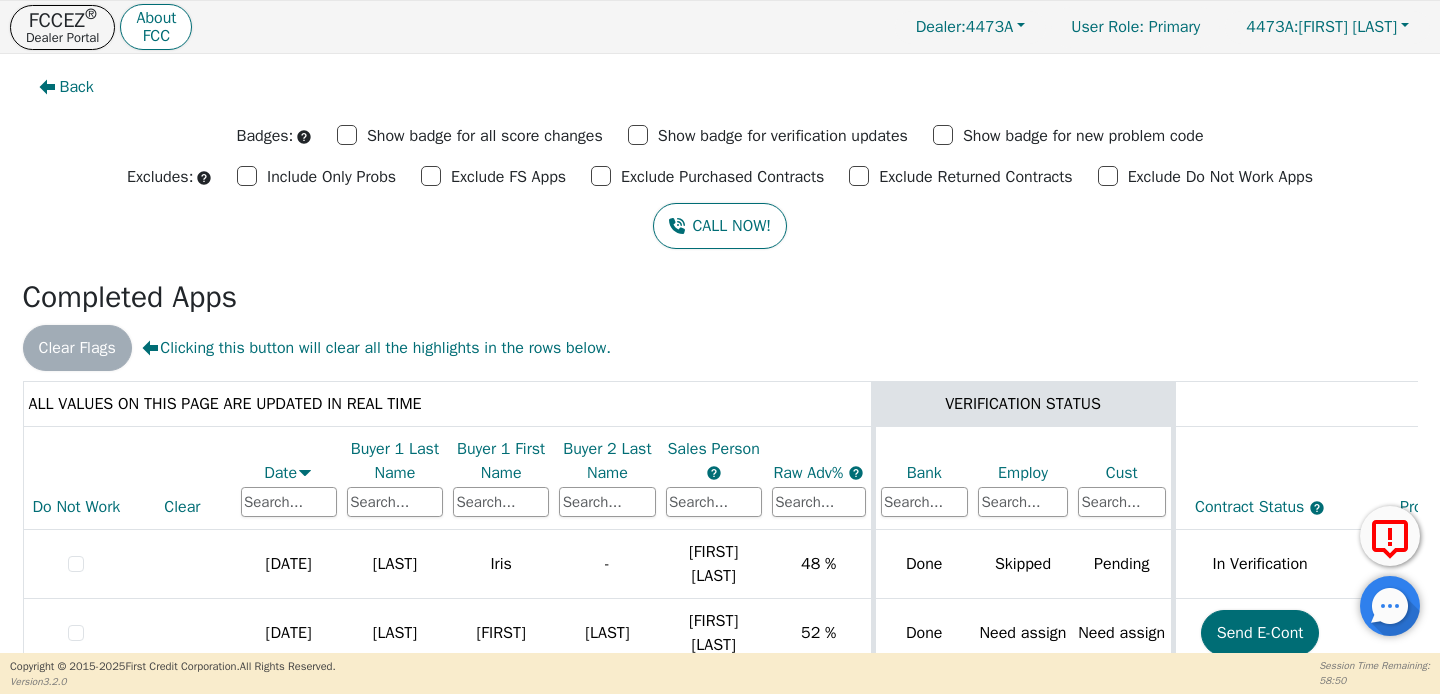 scroll, scrollTop: 150, scrollLeft: 0, axis: vertical 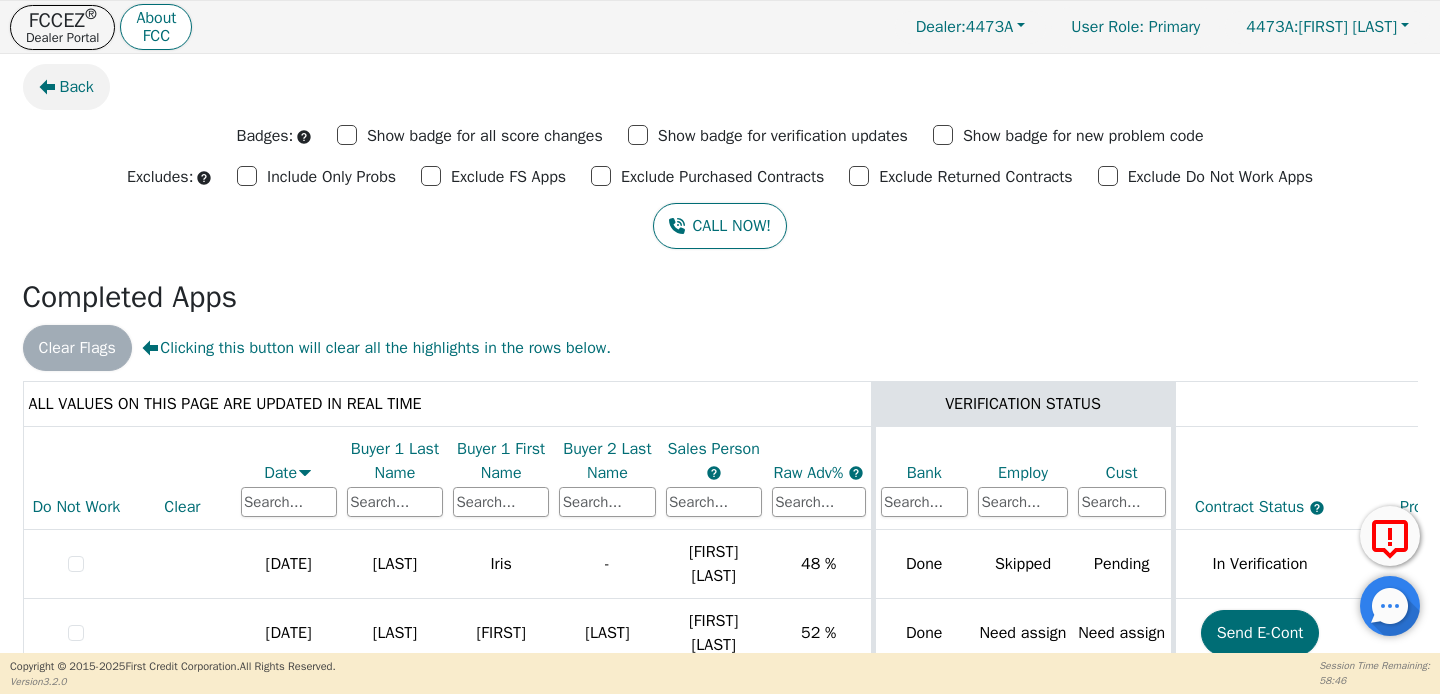 click on "Back" at bounding box center [66, 87] 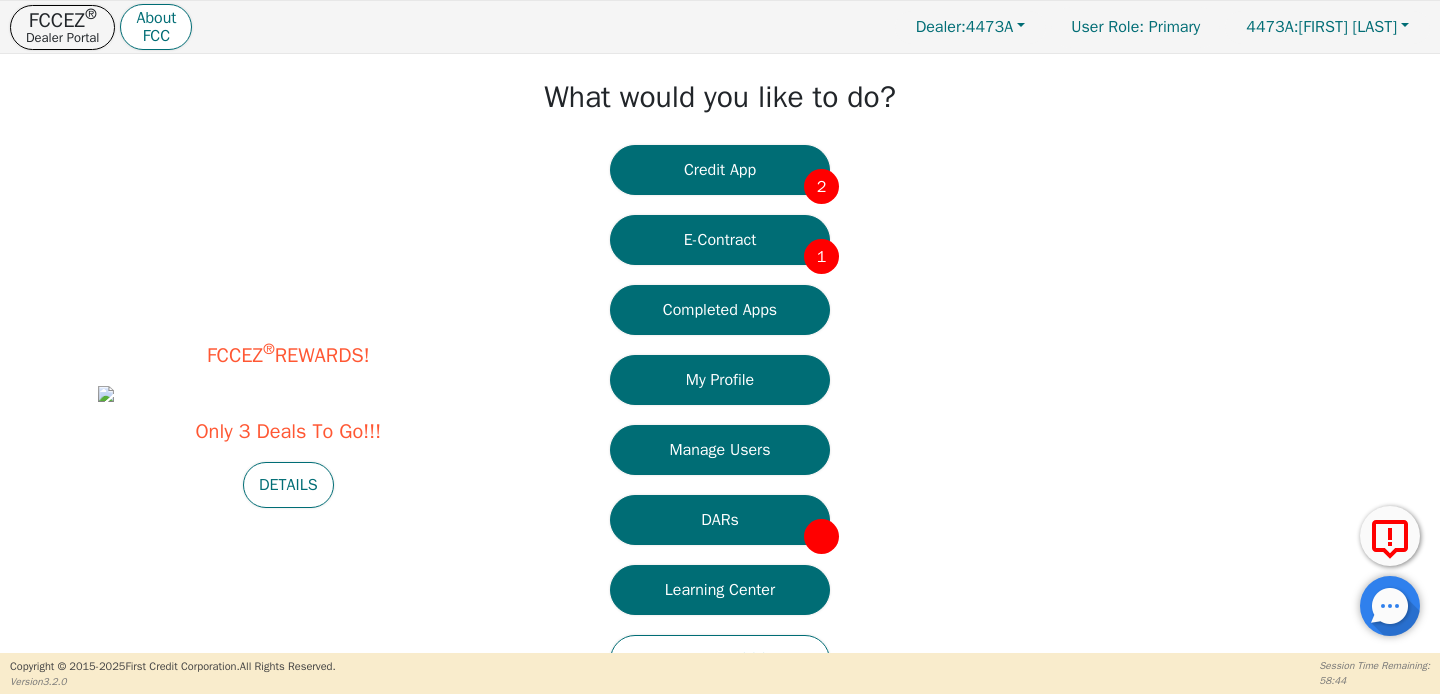 click on "Credit App 2" at bounding box center [720, 170] 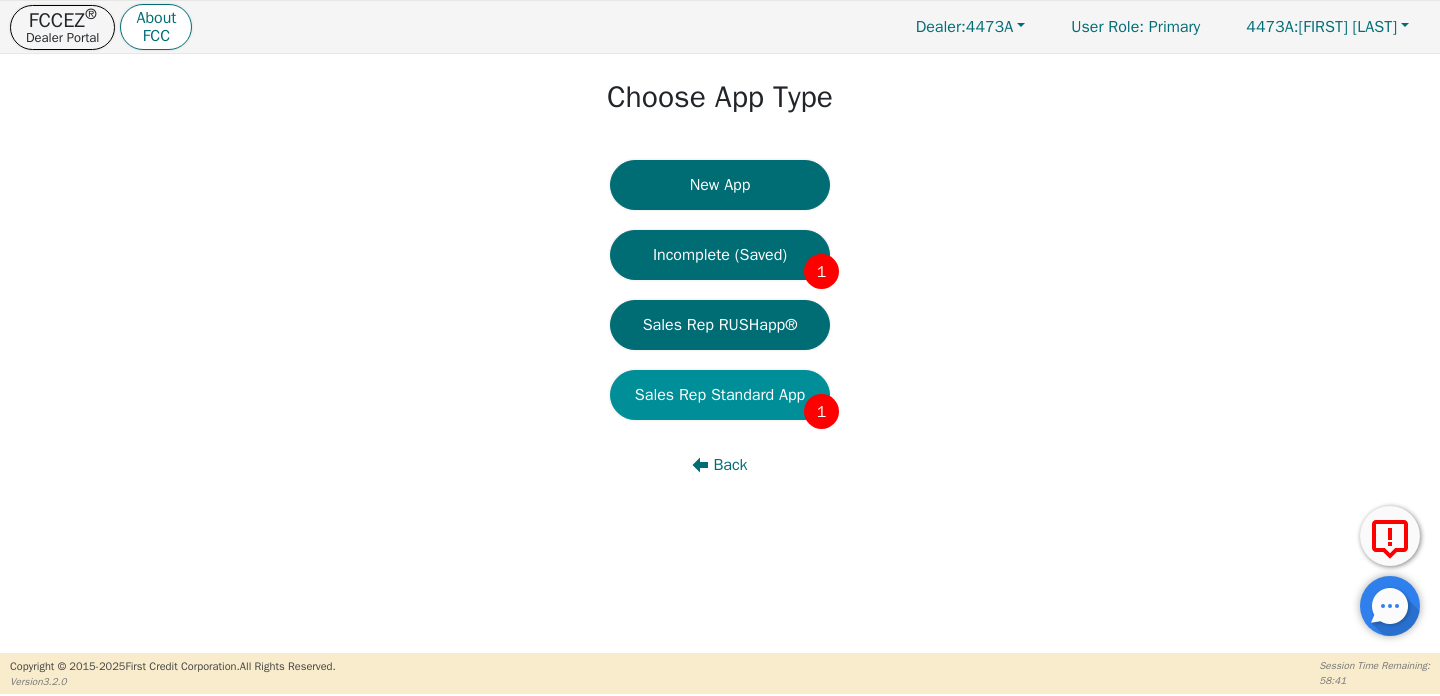 click on "Sales Rep Standard App 1" at bounding box center (720, 395) 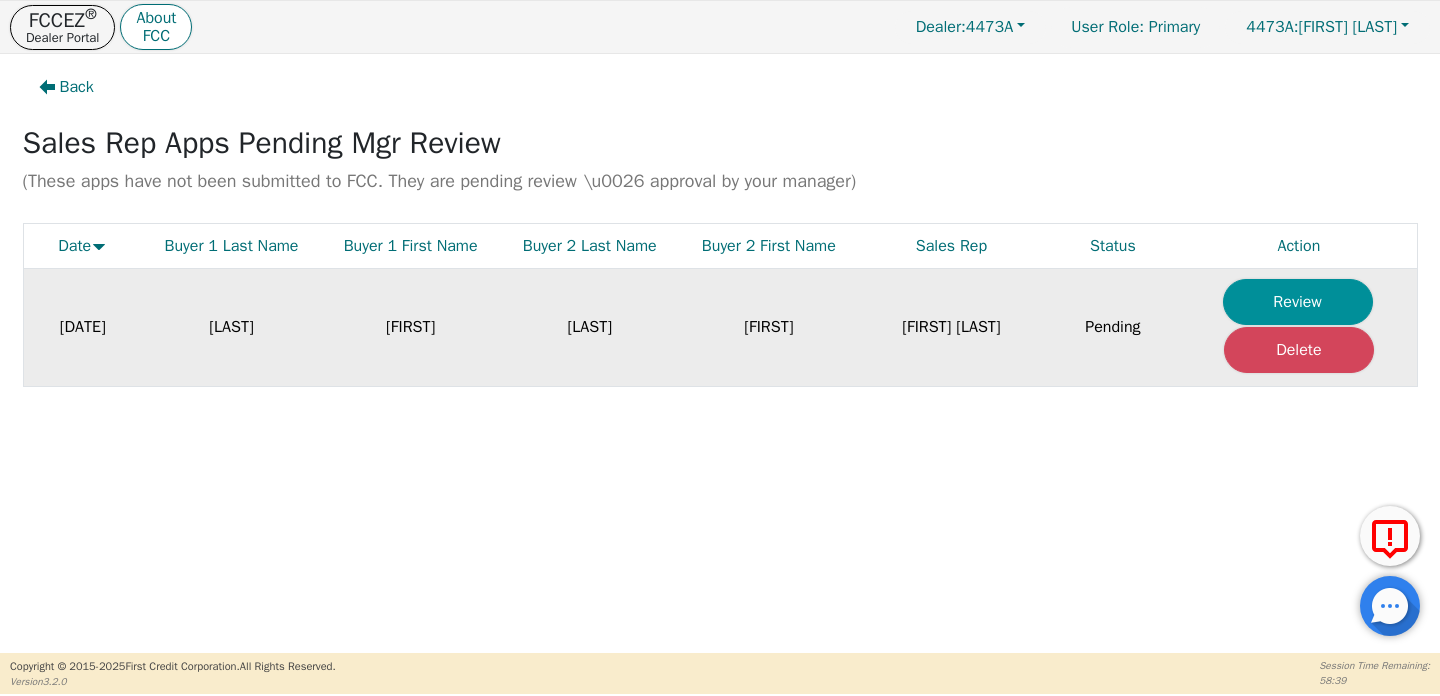 click on "Review" at bounding box center (1298, 302) 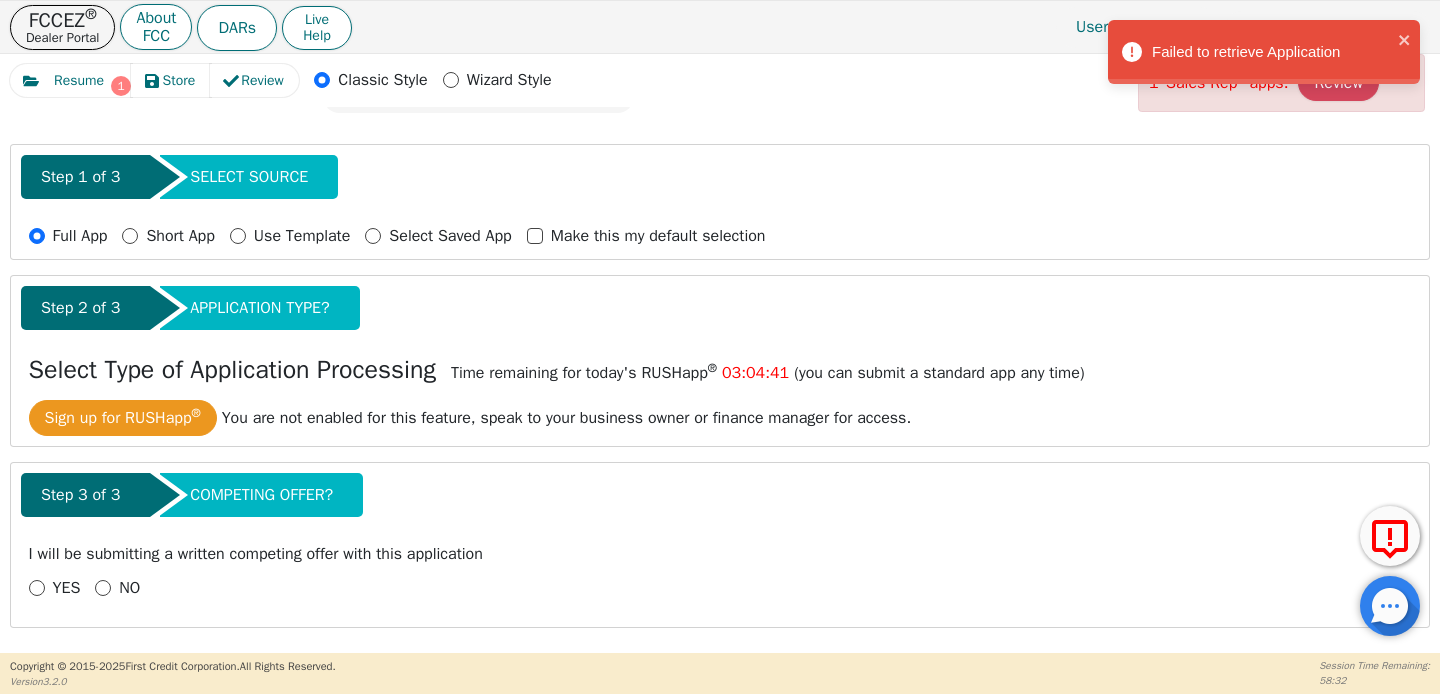 scroll, scrollTop: 0, scrollLeft: 0, axis: both 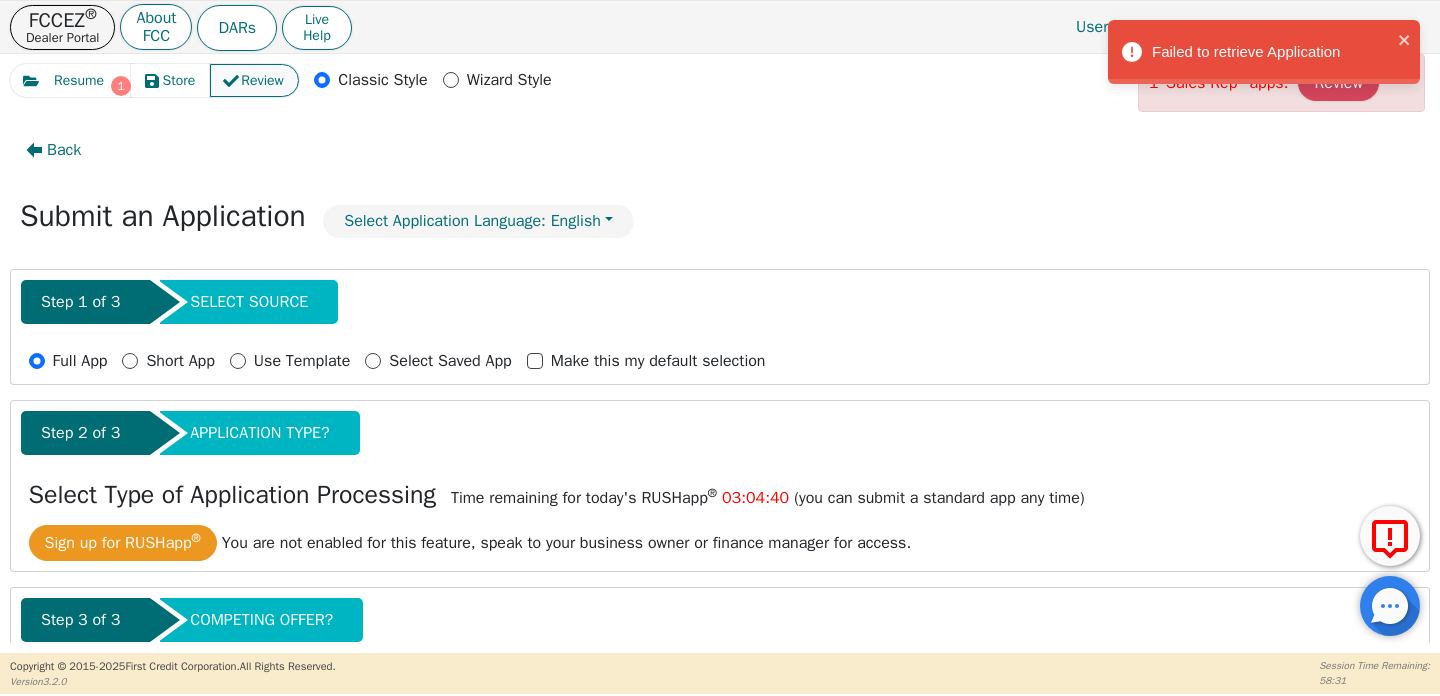 click on "Review" at bounding box center [262, 80] 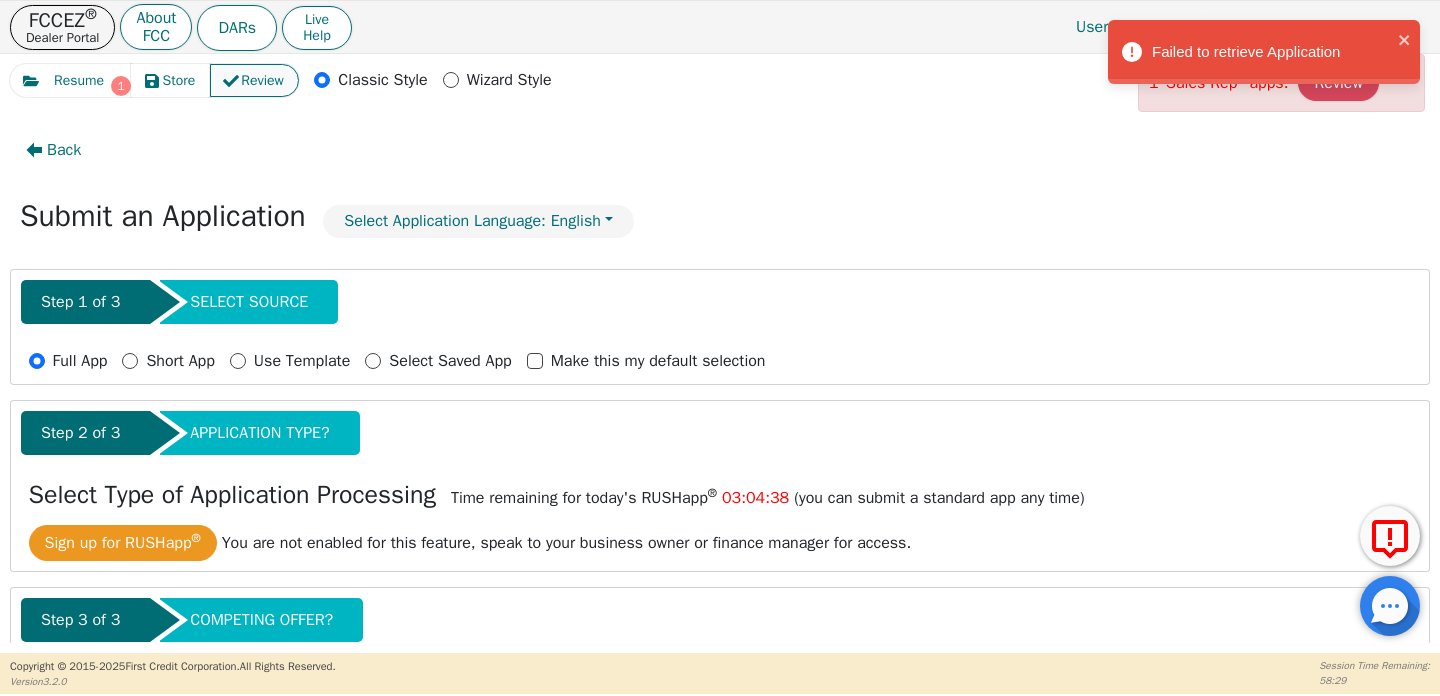 click on "Review" at bounding box center (262, 80) 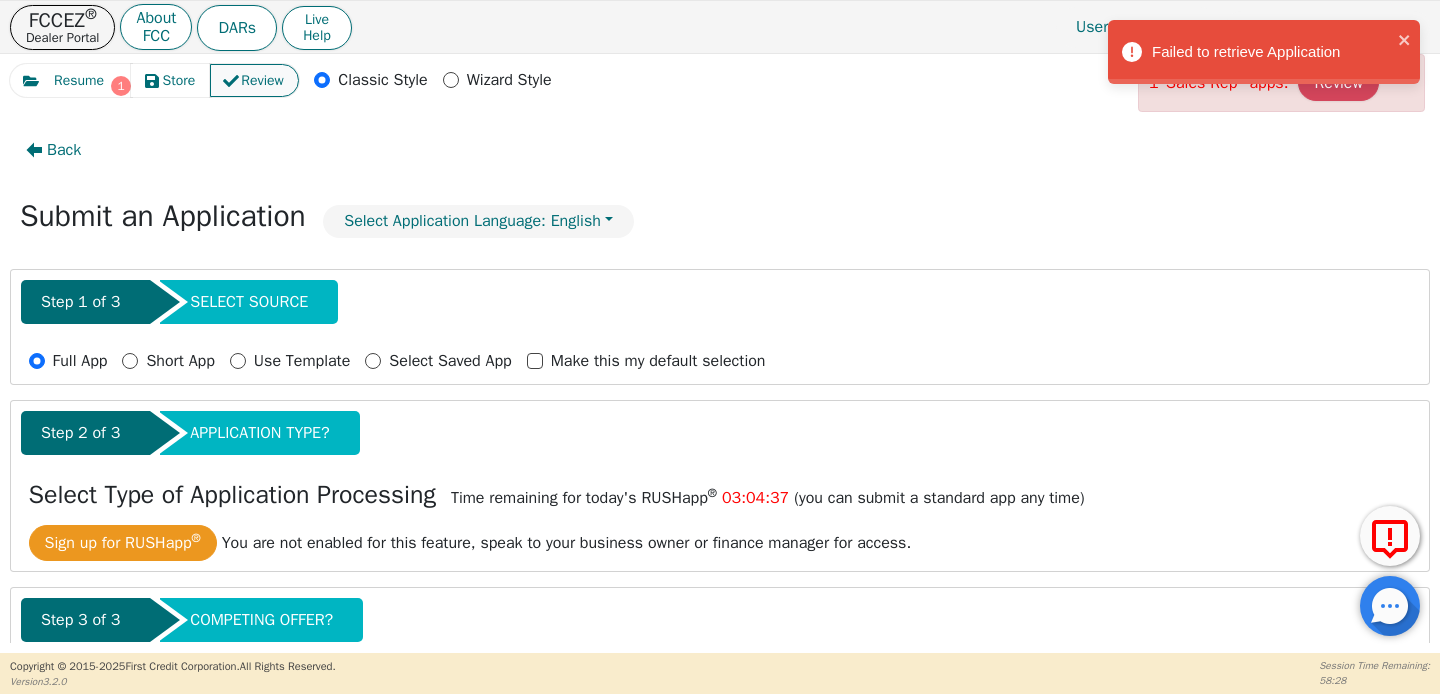 click on "Review" at bounding box center [262, 80] 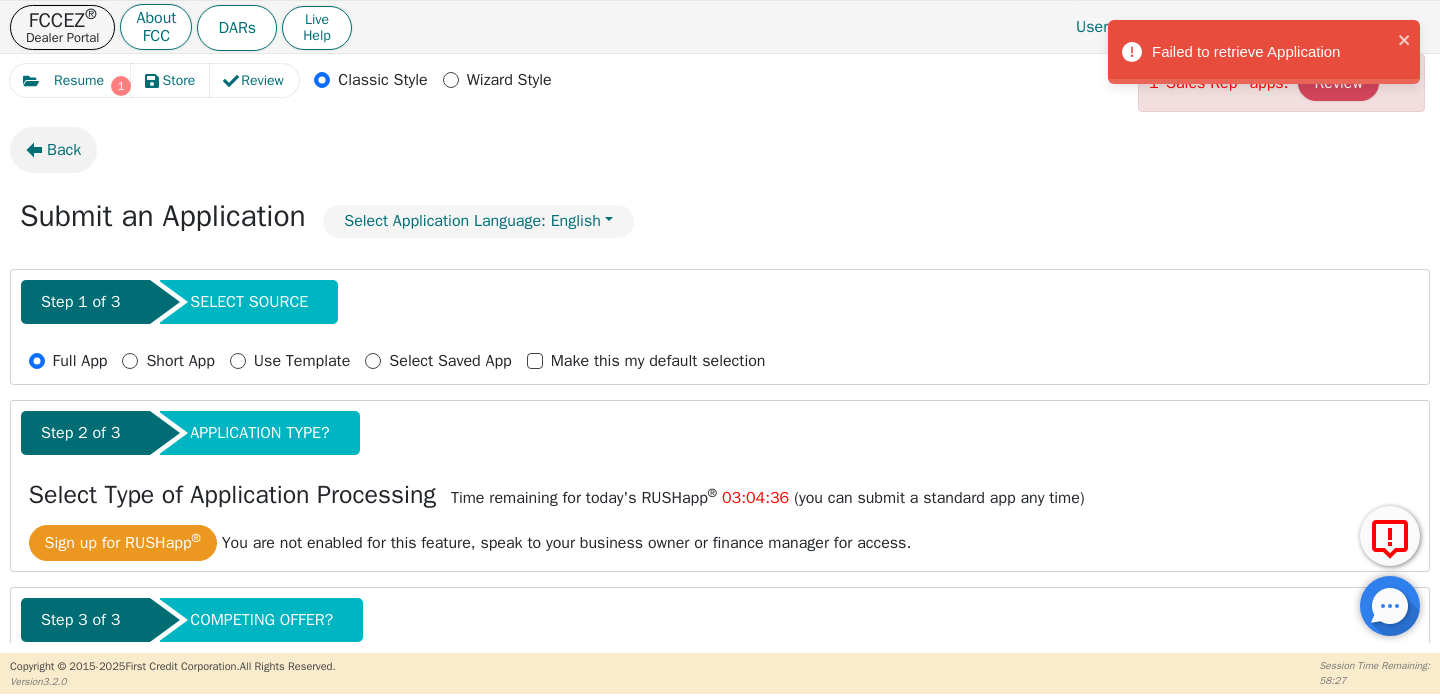 click on "Back" at bounding box center [64, 150] 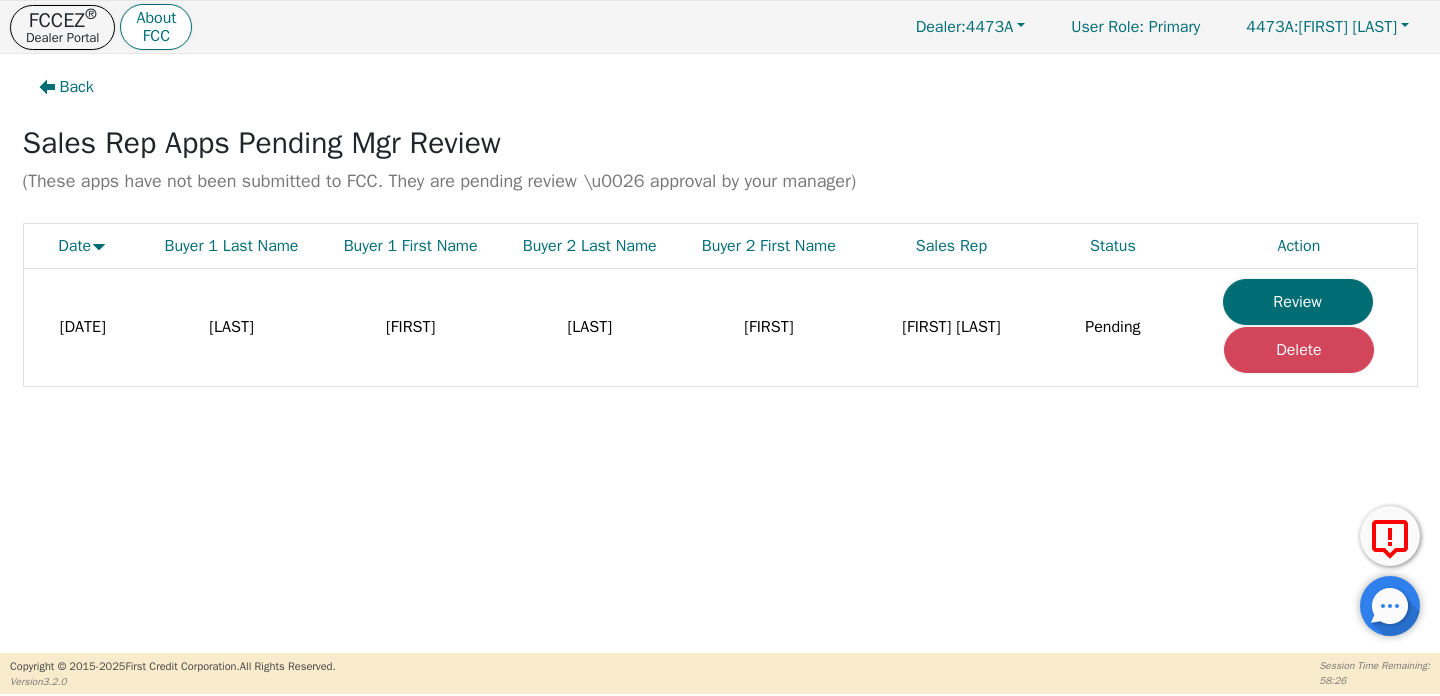 click on "Review" at bounding box center [1298, 302] 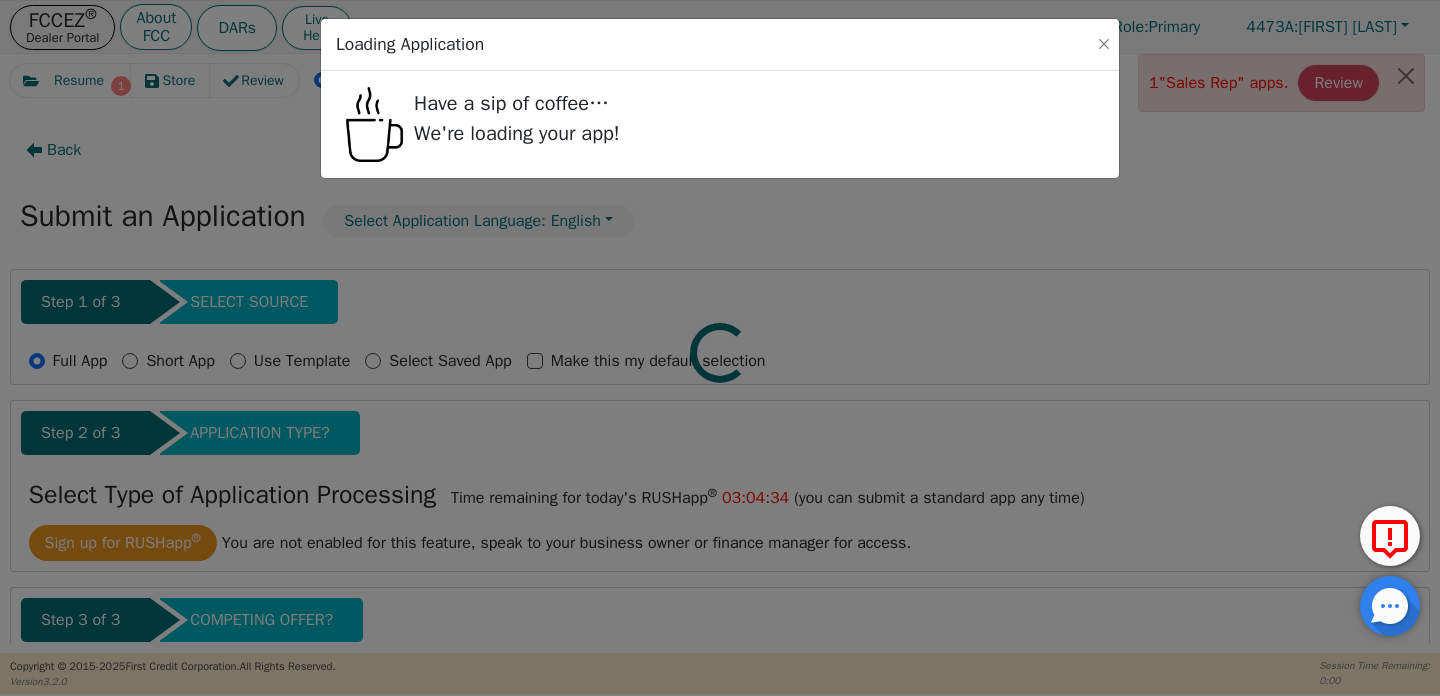 radio on "true" 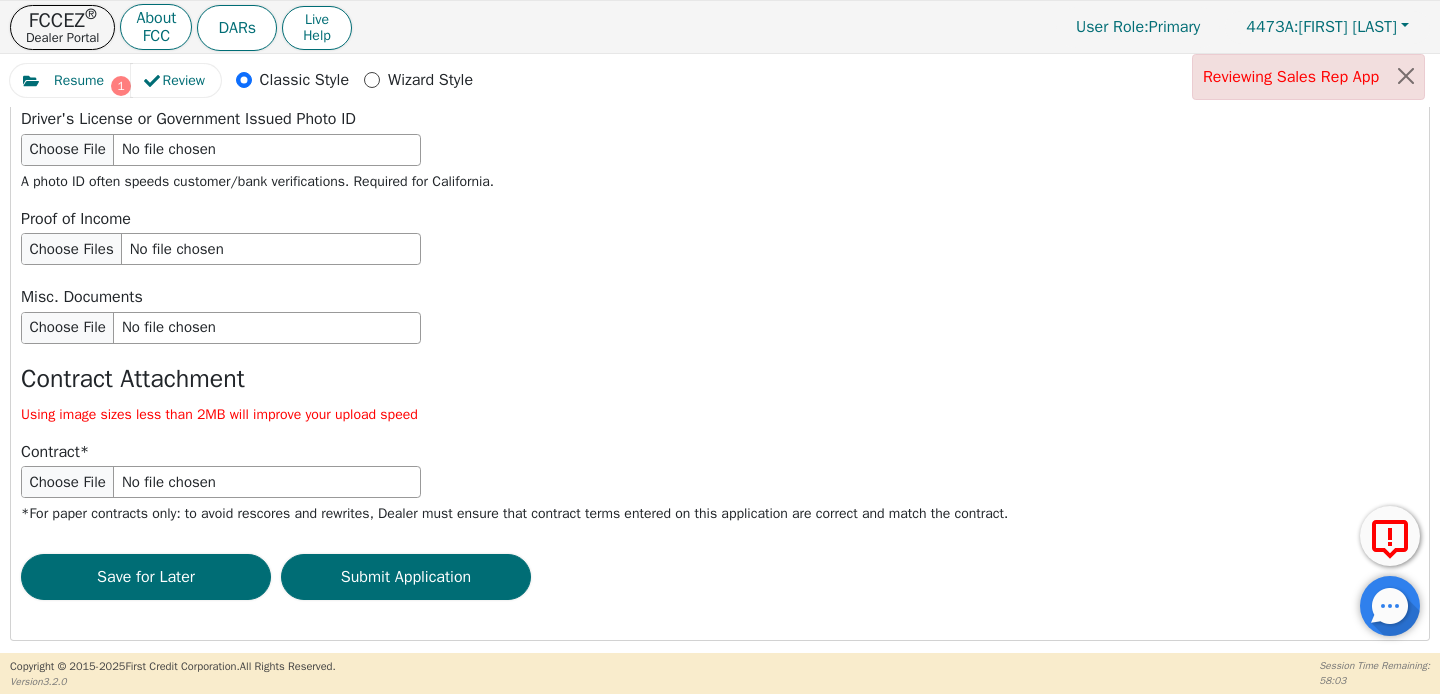 scroll, scrollTop: 3849, scrollLeft: 0, axis: vertical 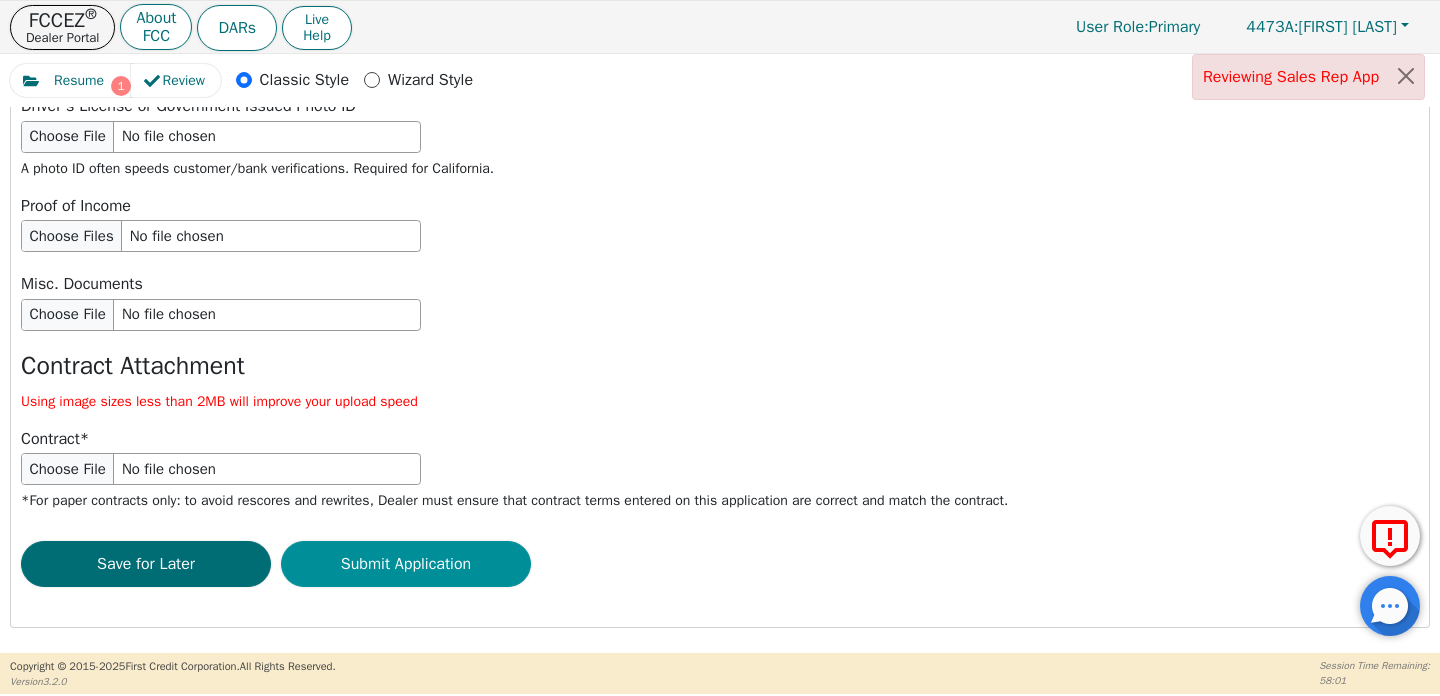 click on "Submit Application" at bounding box center [406, 564] 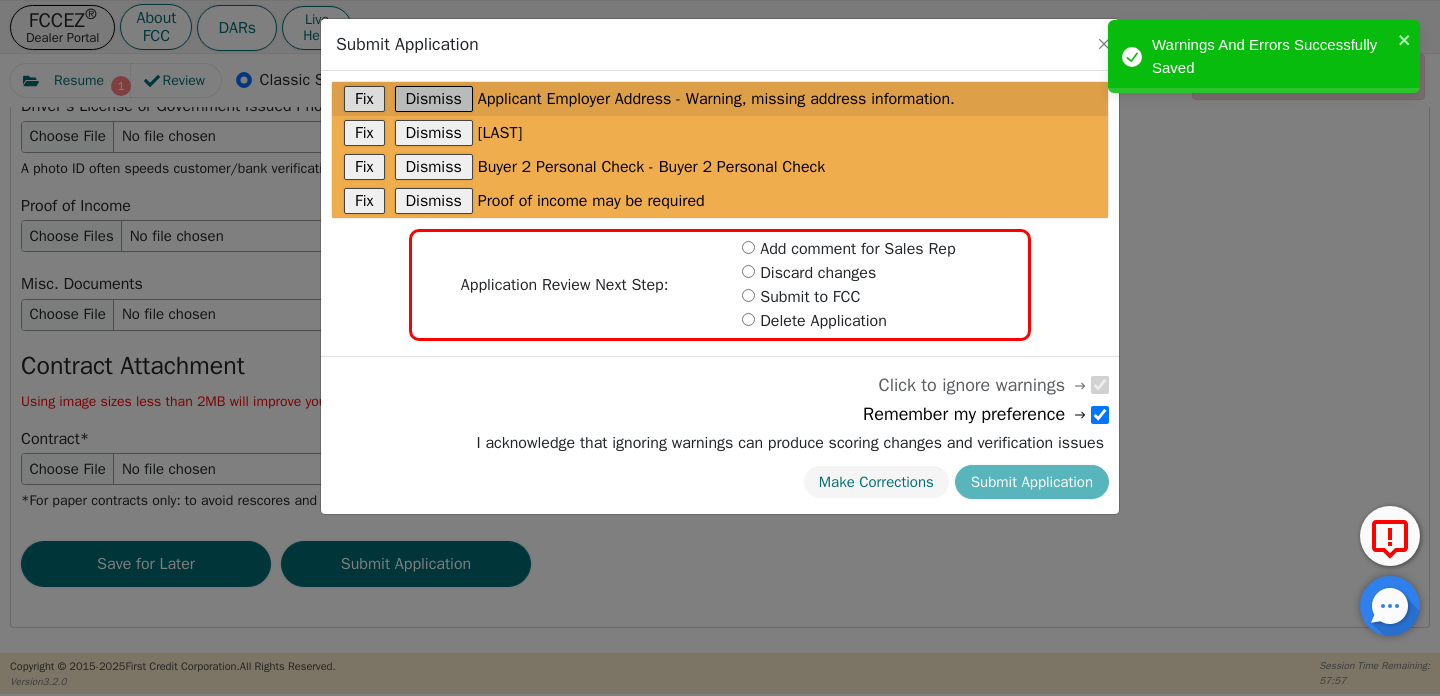 click on "Dismiss" at bounding box center [434, 99] 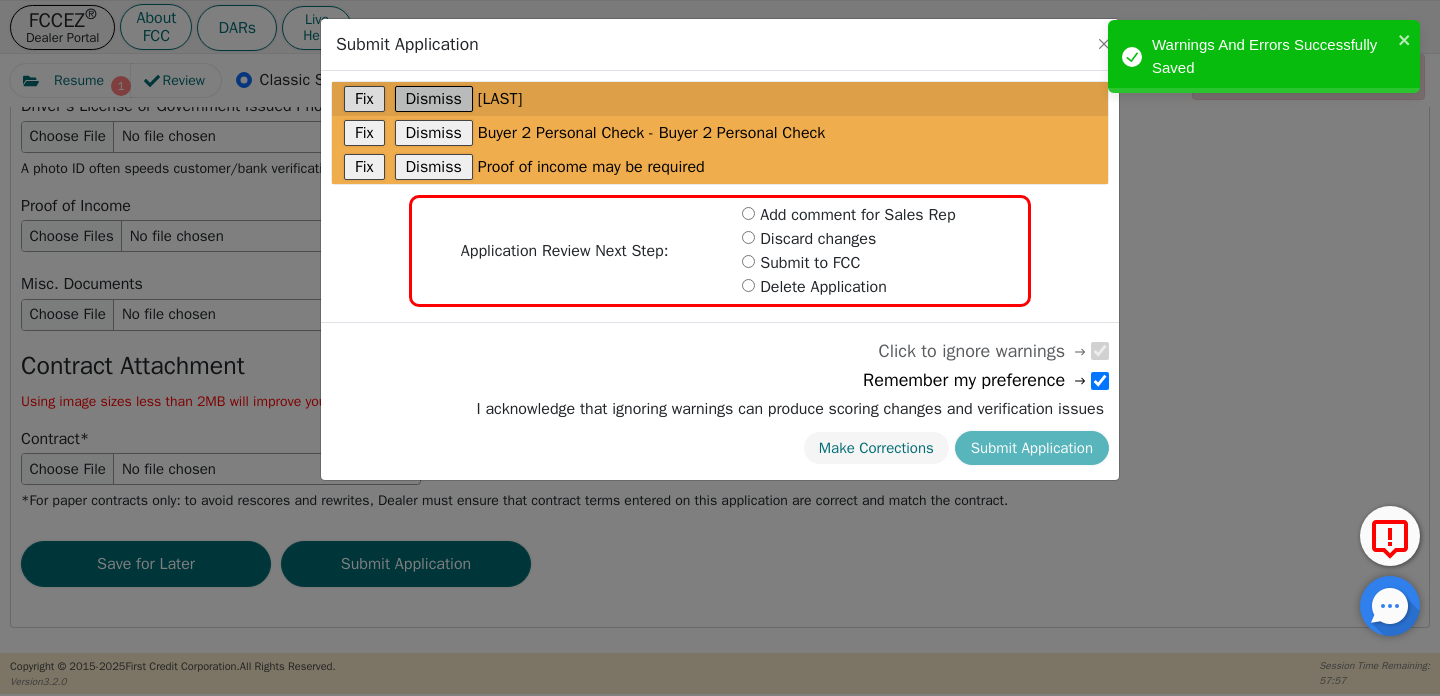 click on "Dismiss" at bounding box center [434, 99] 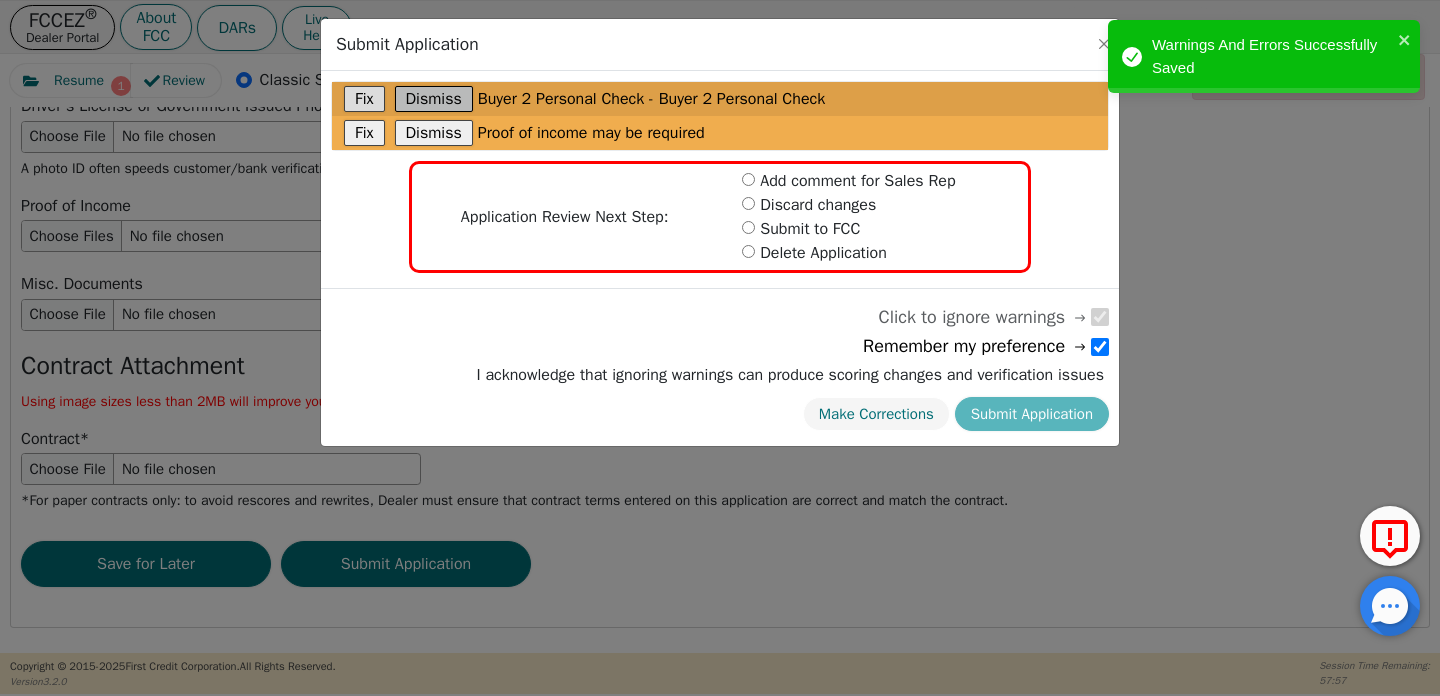 click on "Dismiss" at bounding box center [434, 99] 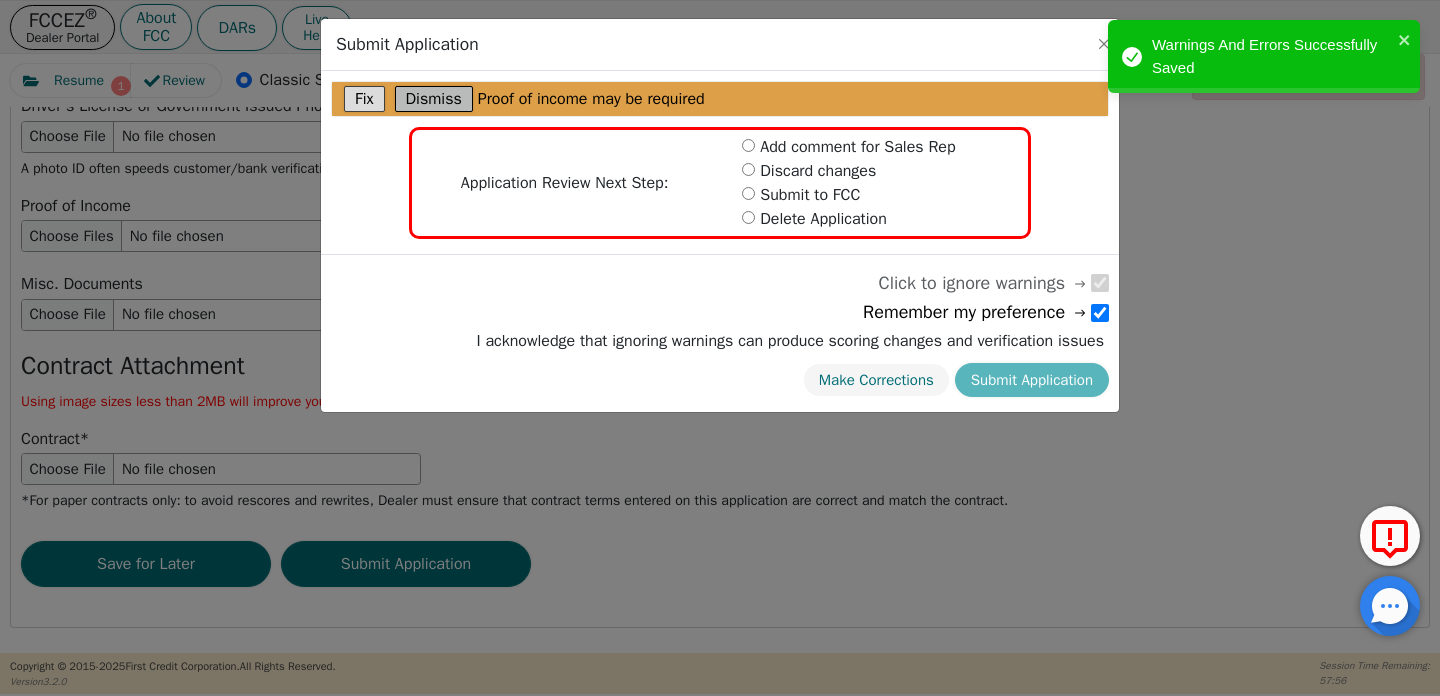 click on "Dismiss" at bounding box center [434, 99] 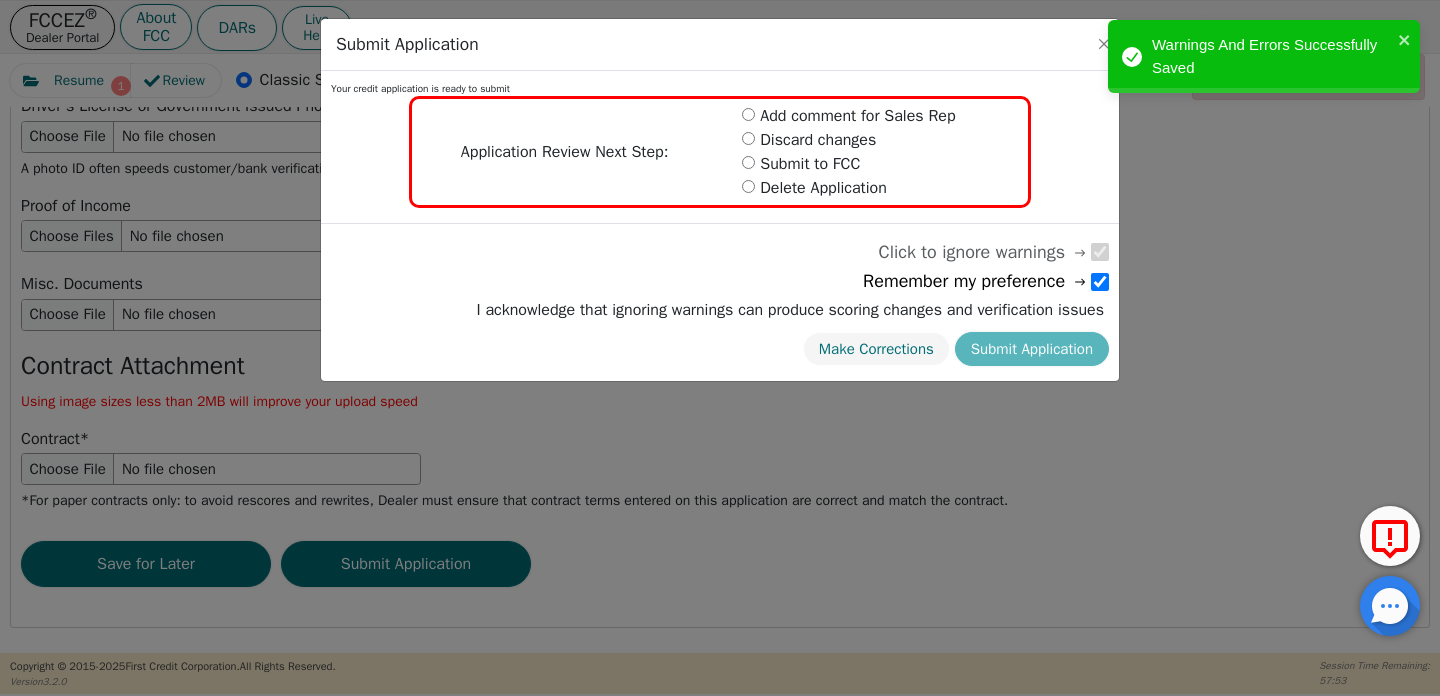click at bounding box center (748, 162) 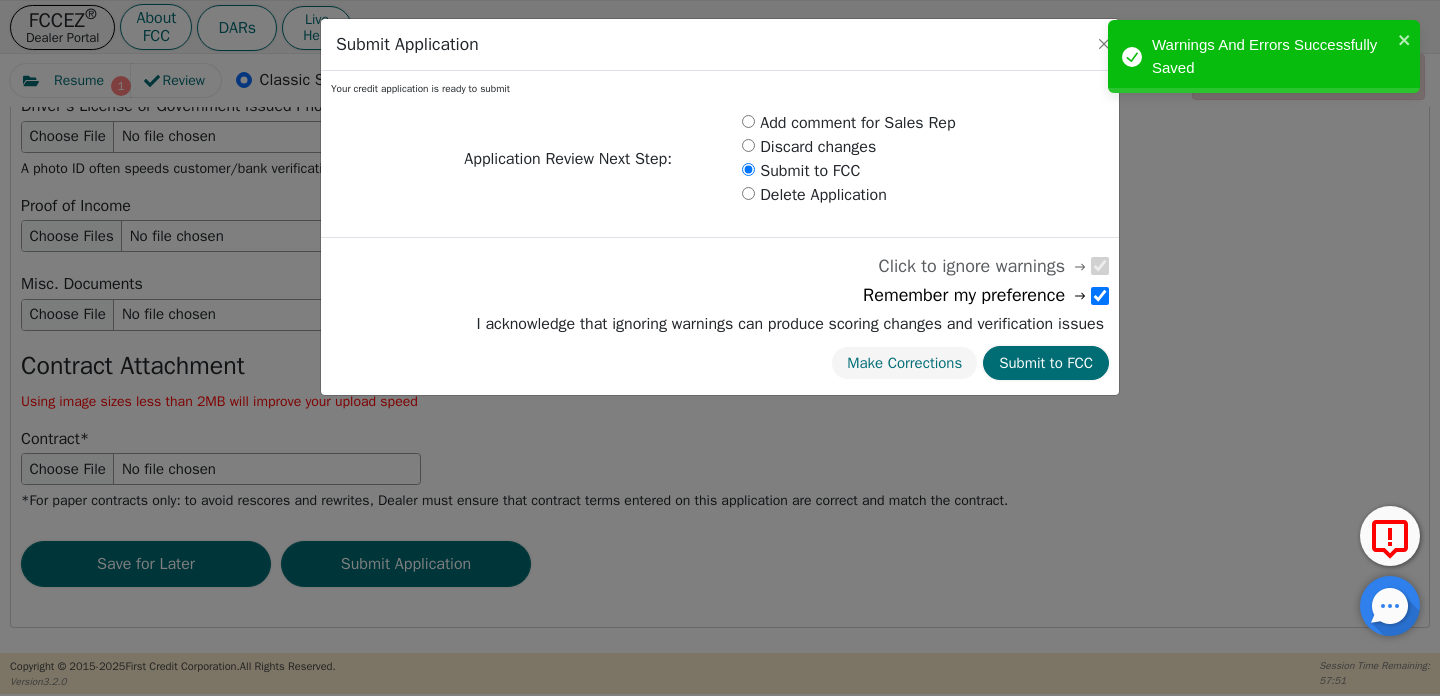 click on "Submit to FCC" at bounding box center [1046, 363] 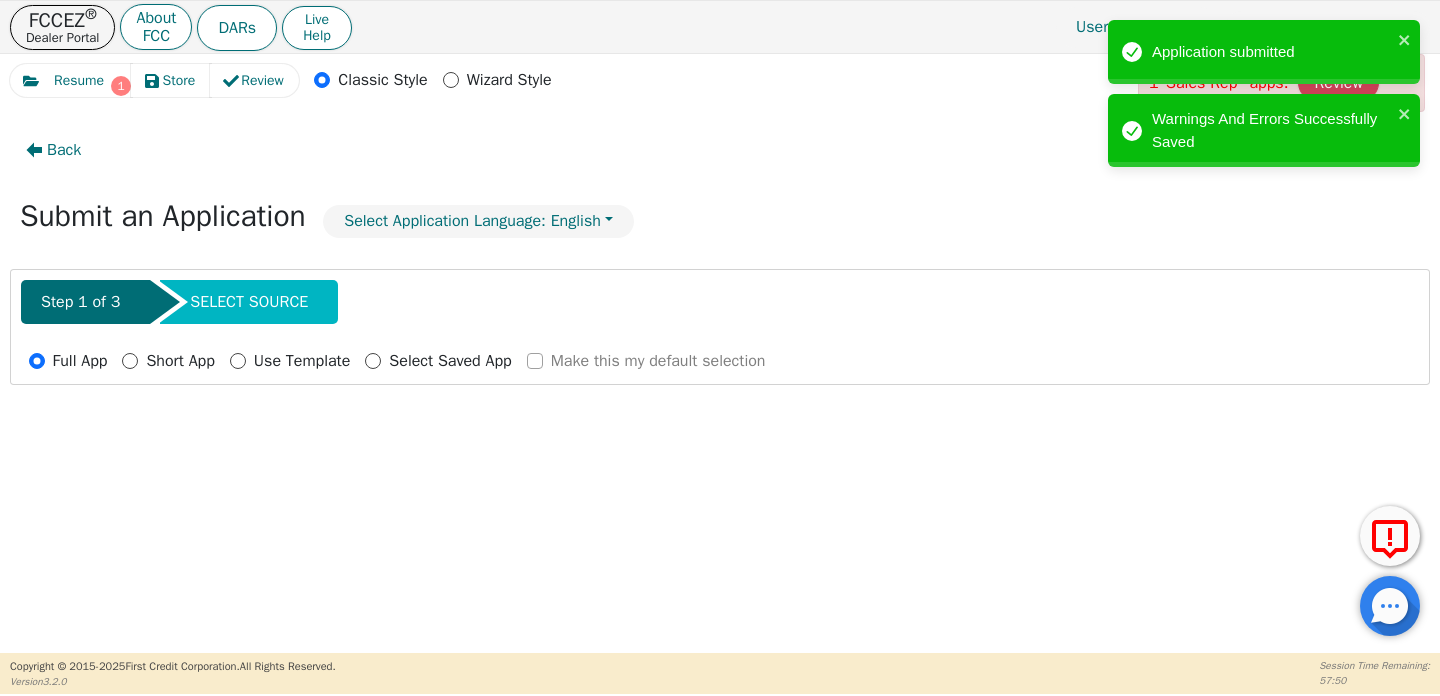 radio on "false" 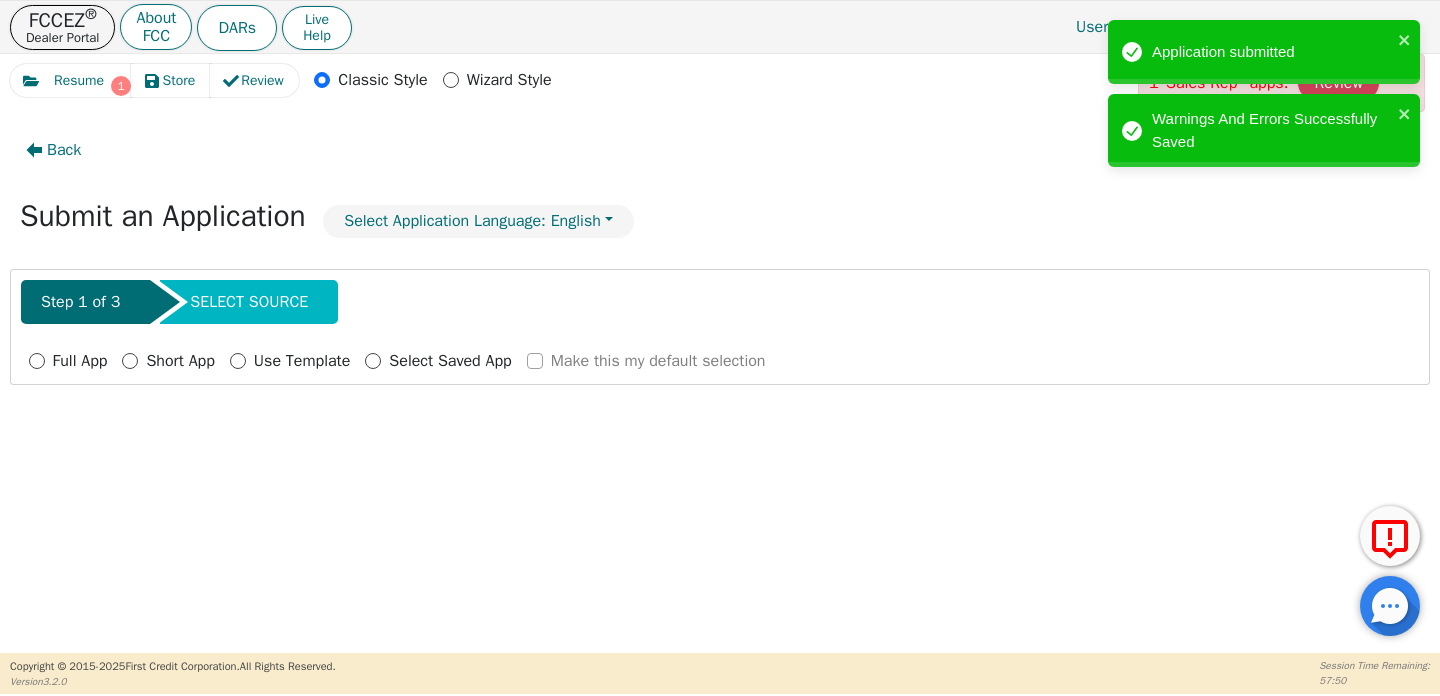 scroll, scrollTop: 0, scrollLeft: 0, axis: both 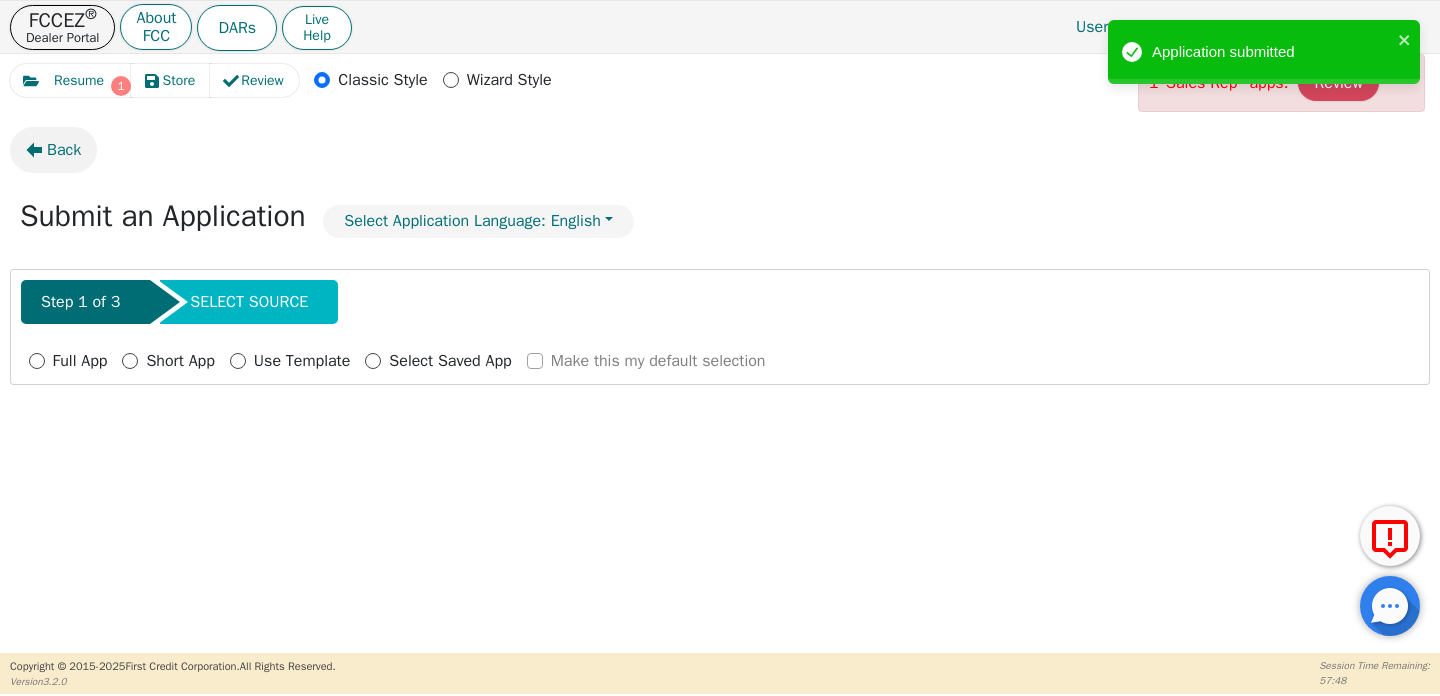 click 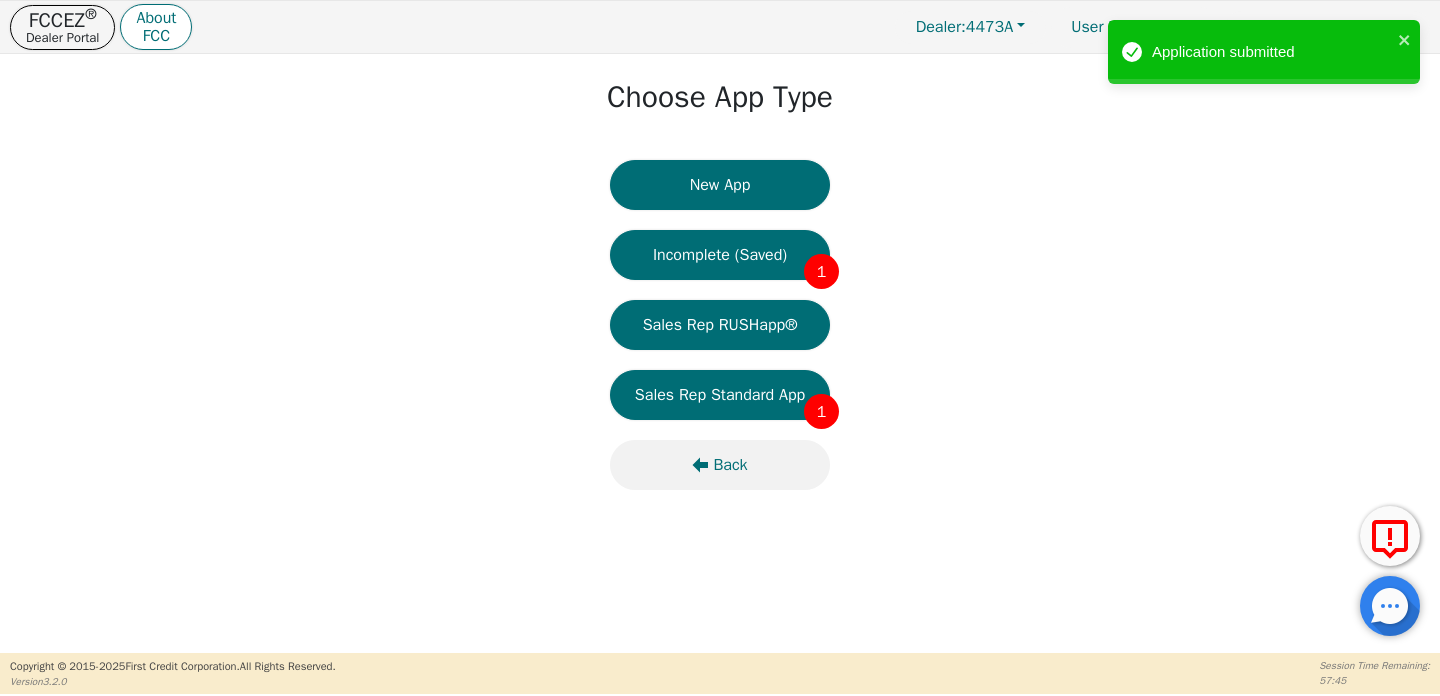 click 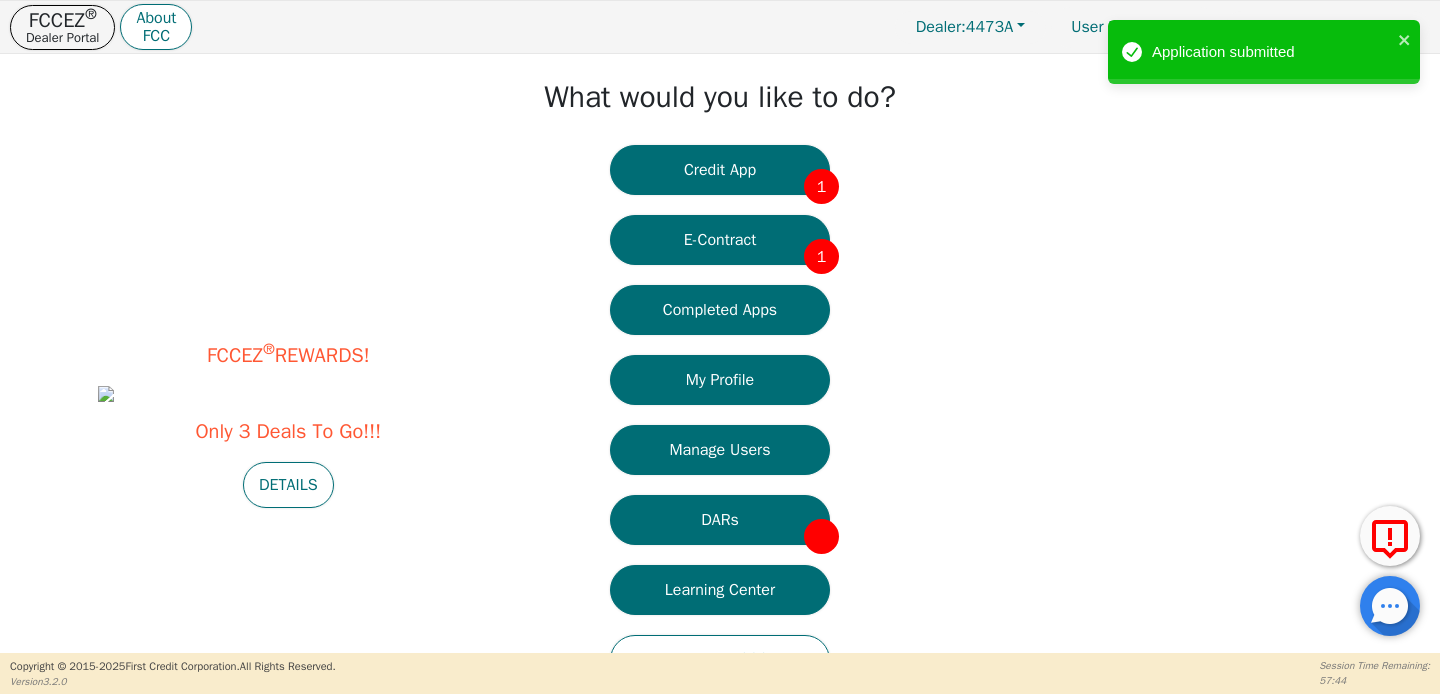 click on "E-Contract 1" at bounding box center (720, 240) 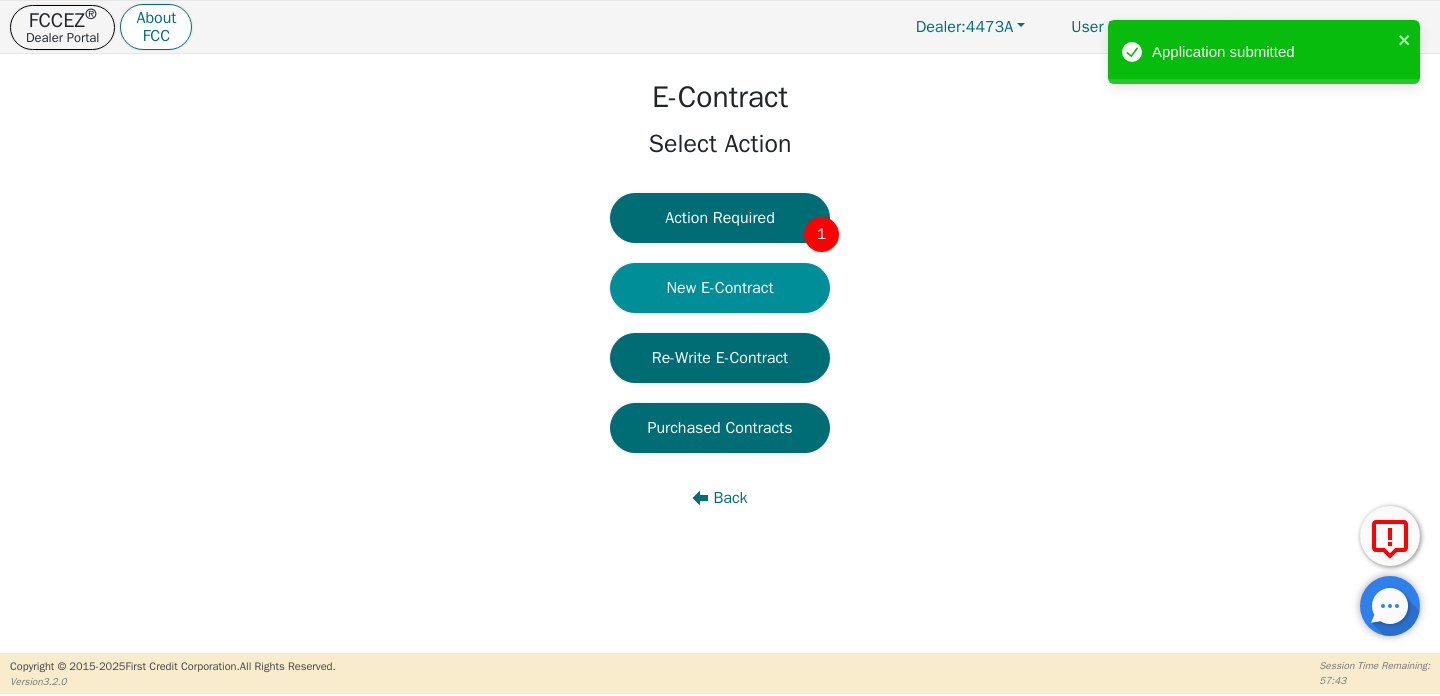 click on "New E-Contract" at bounding box center (720, 288) 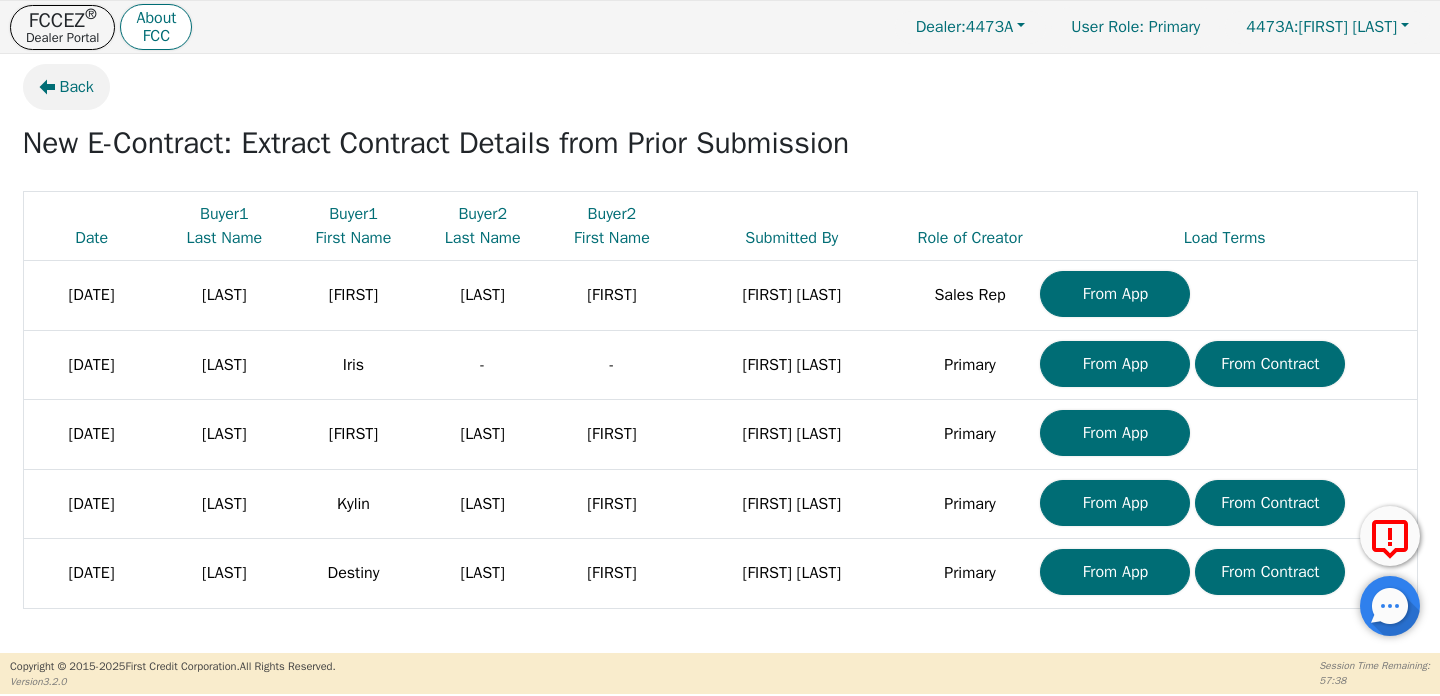 click on "Back" at bounding box center (77, 87) 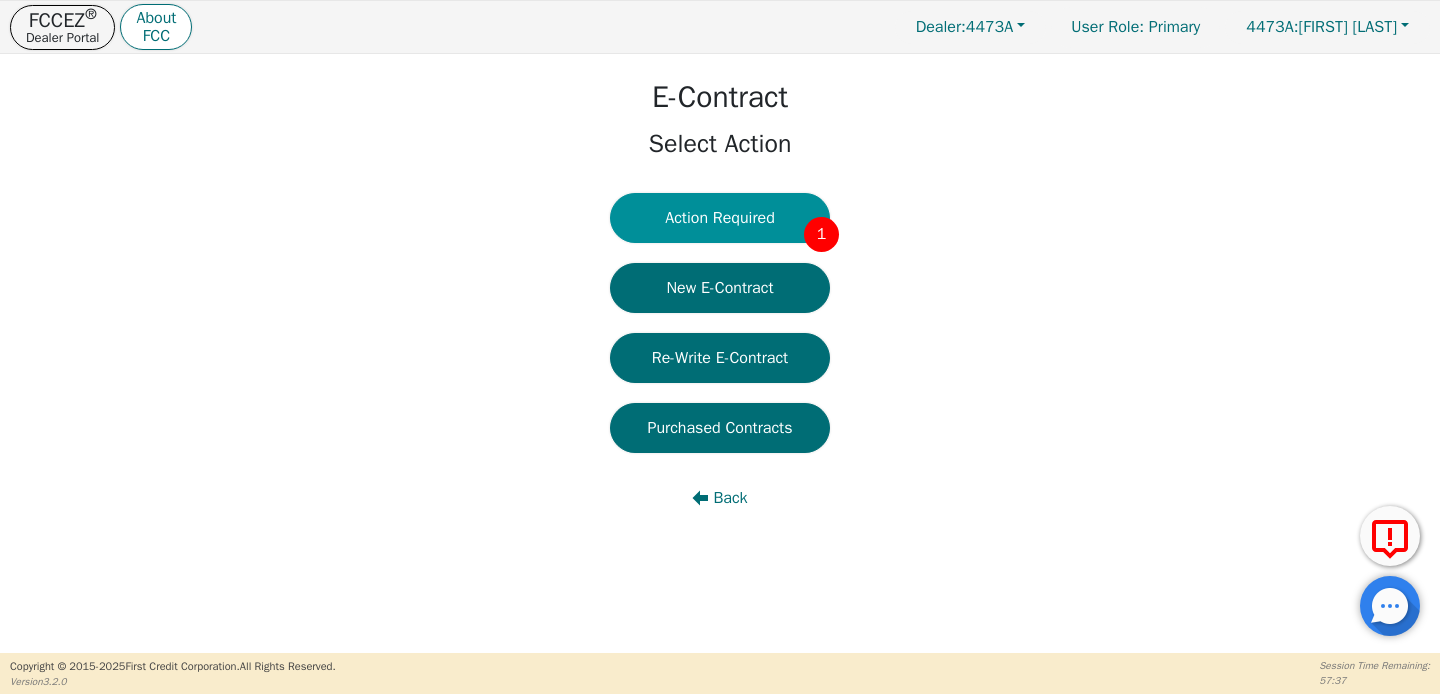 click on "Action Required 1" at bounding box center [720, 218] 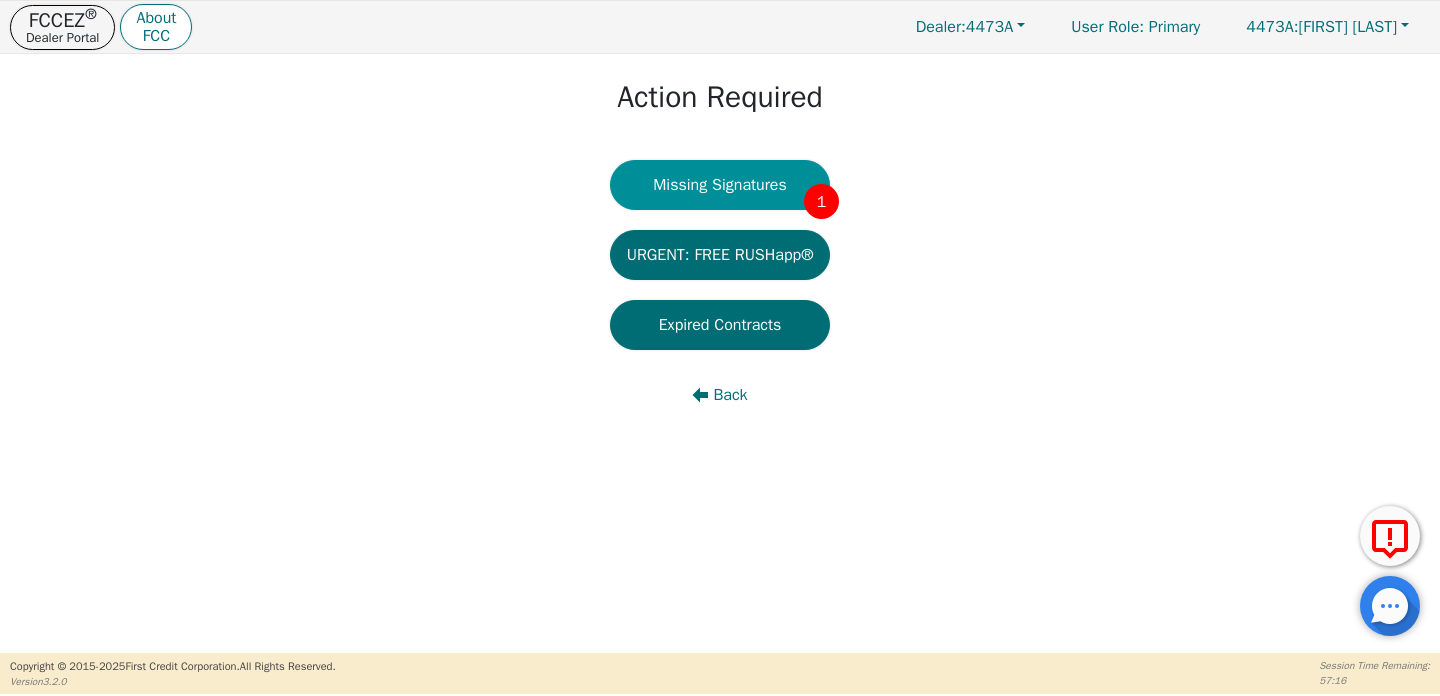 click on "Missing Signatures 1" at bounding box center (720, 185) 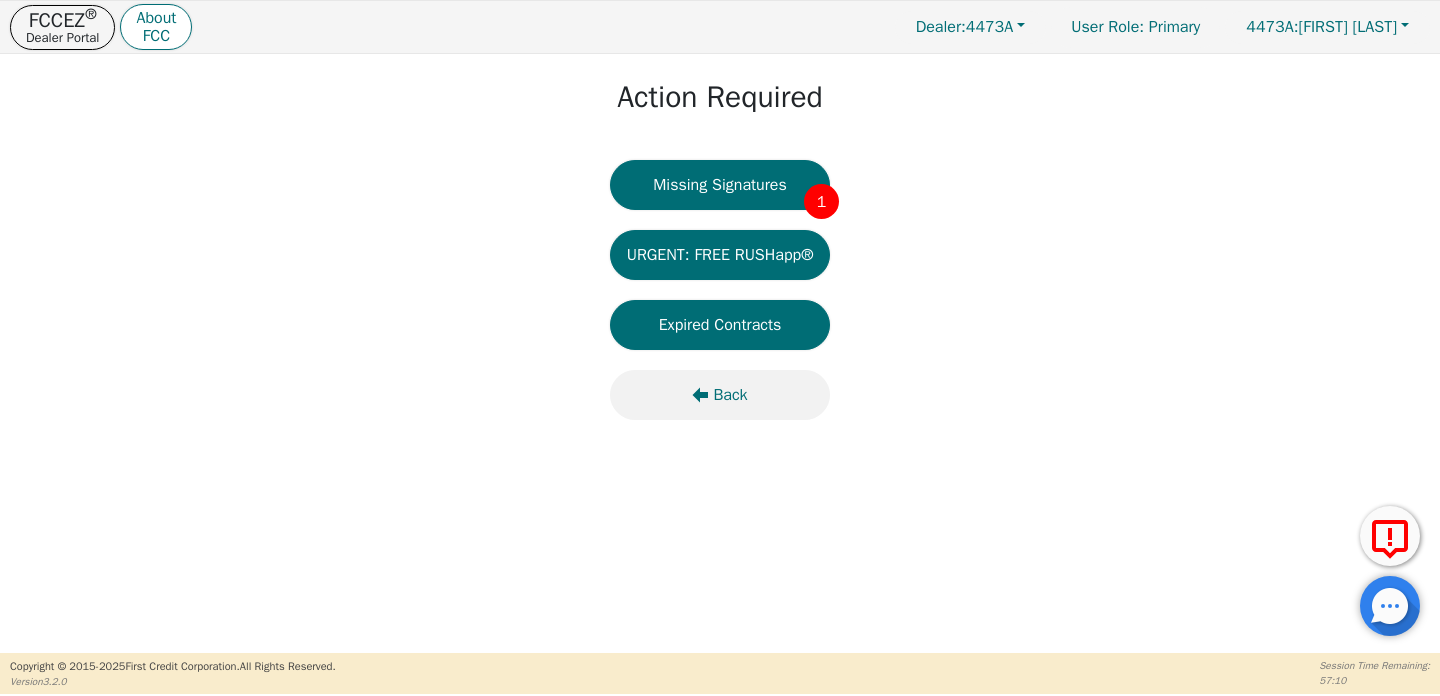 click on "Back" at bounding box center (720, 395) 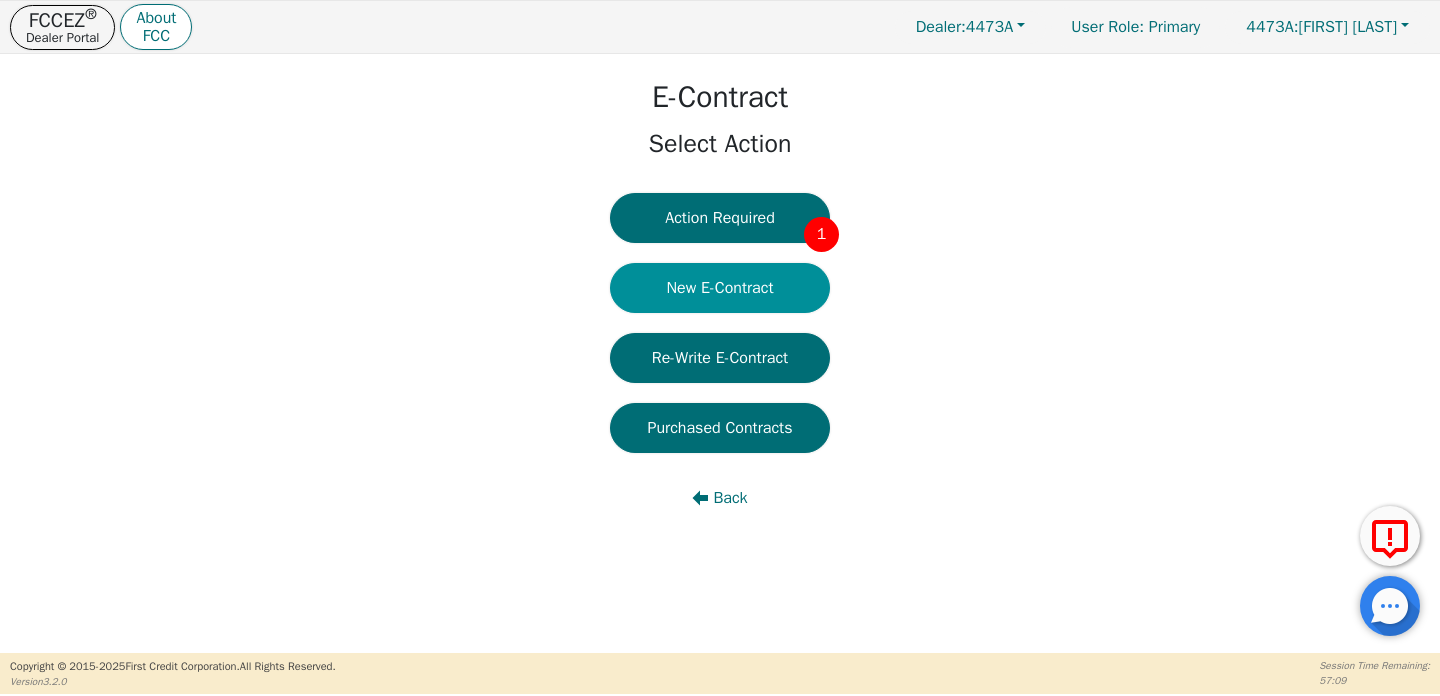 click on "New E-Contract" at bounding box center (720, 288) 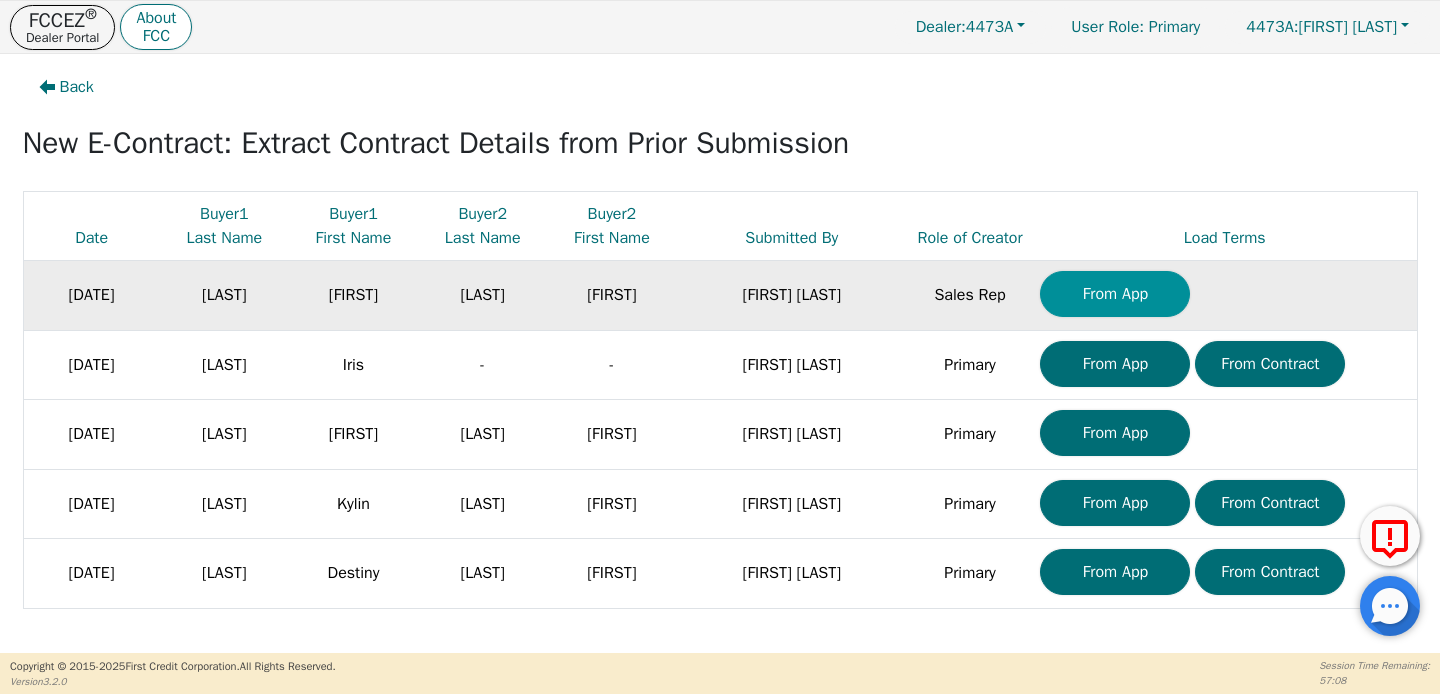click on "From App" at bounding box center [1115, 294] 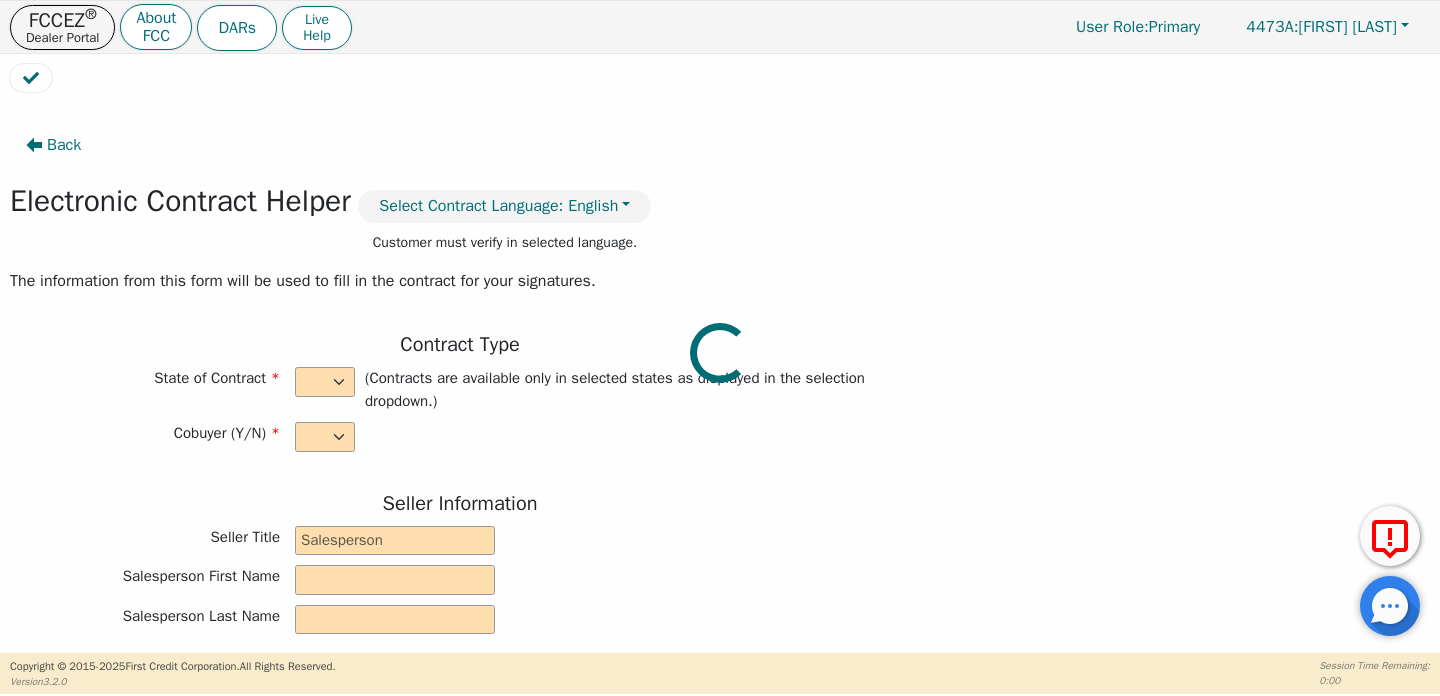 select on "y" 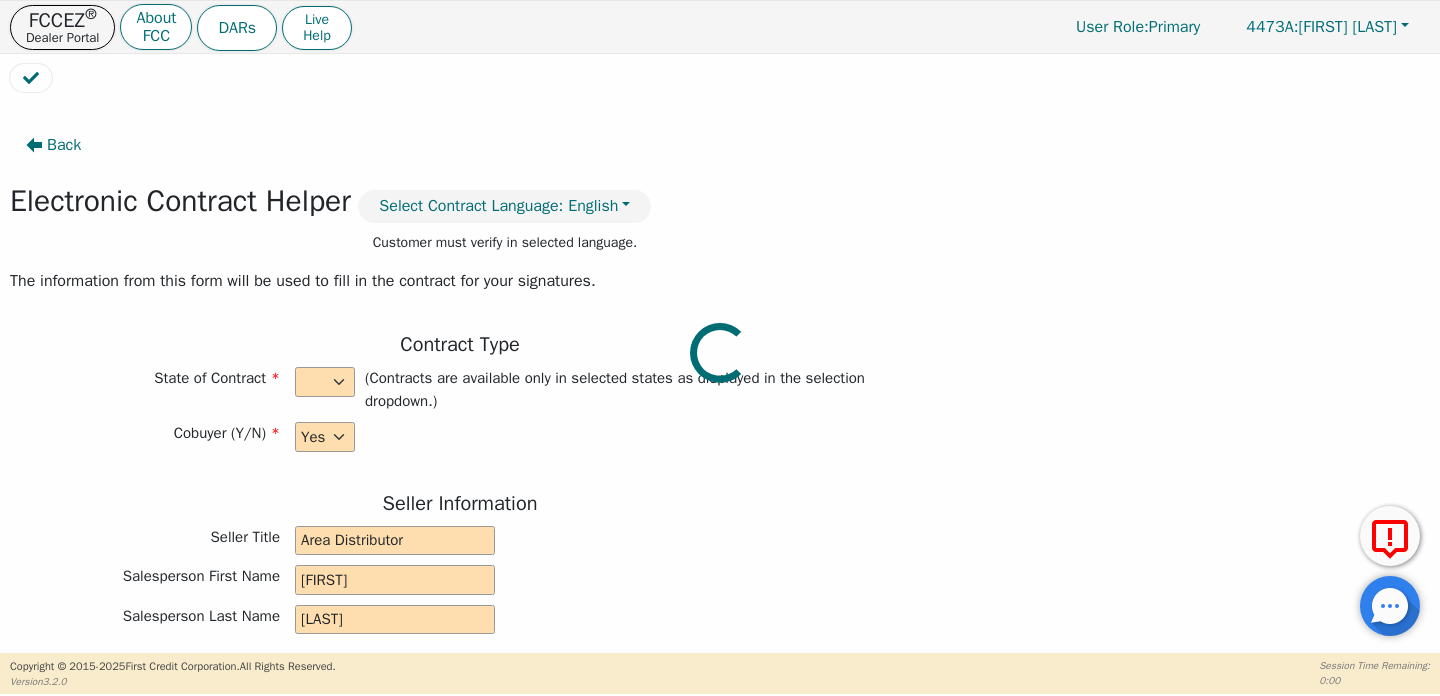 type on "[NUMBER] [STREET] [STREET]" 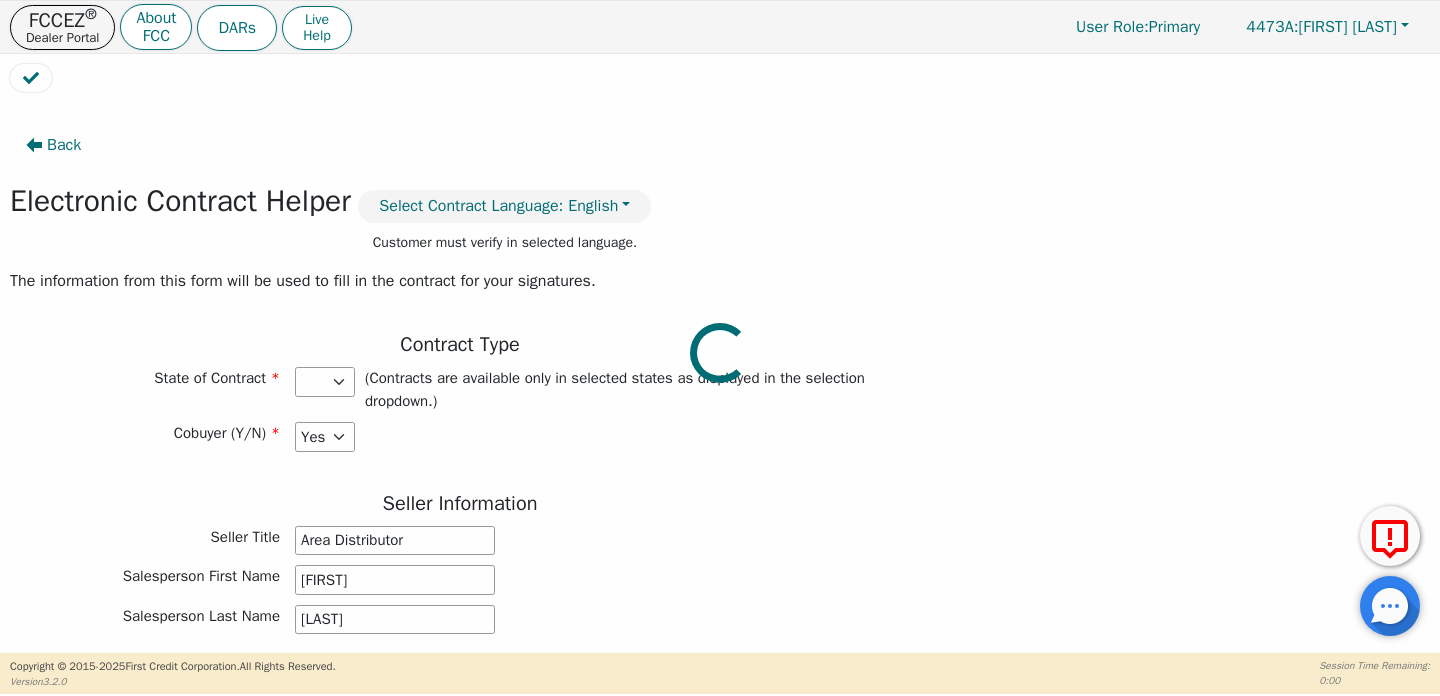 type on "3698.00" 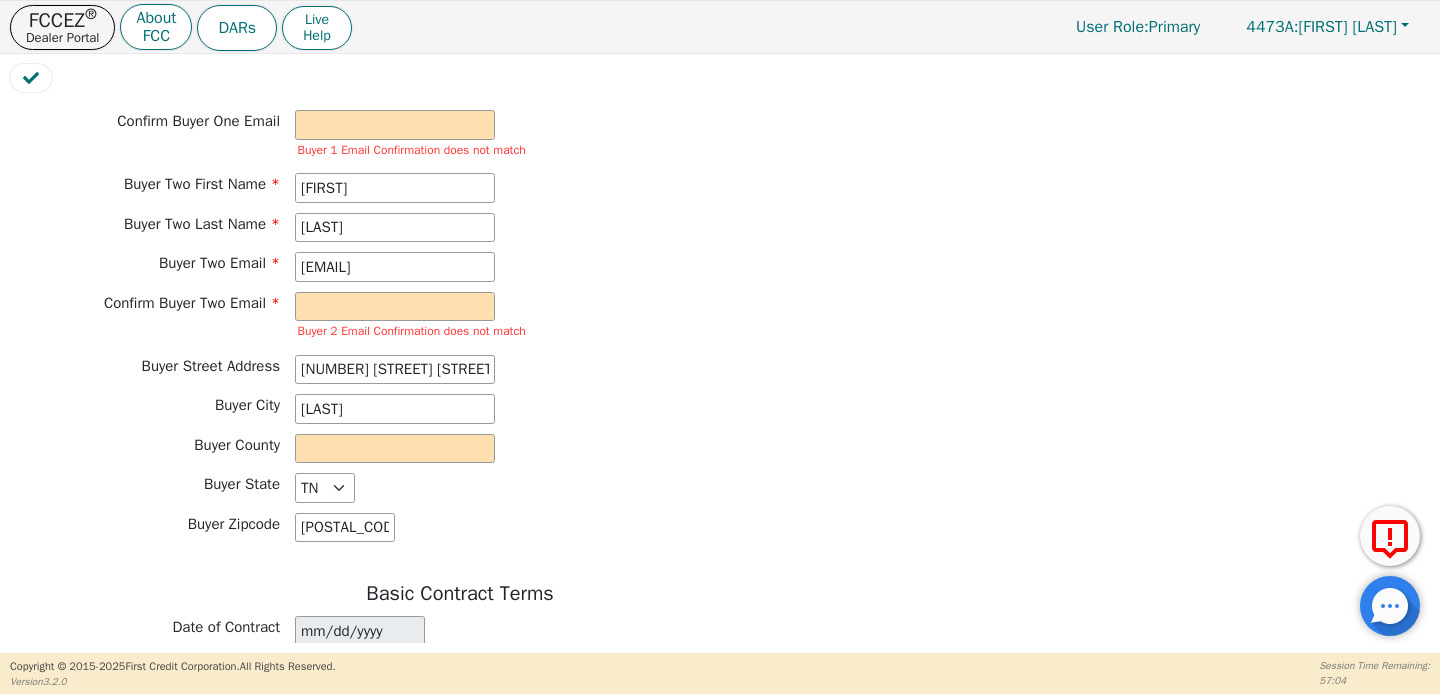 scroll, scrollTop: 1087, scrollLeft: 0, axis: vertical 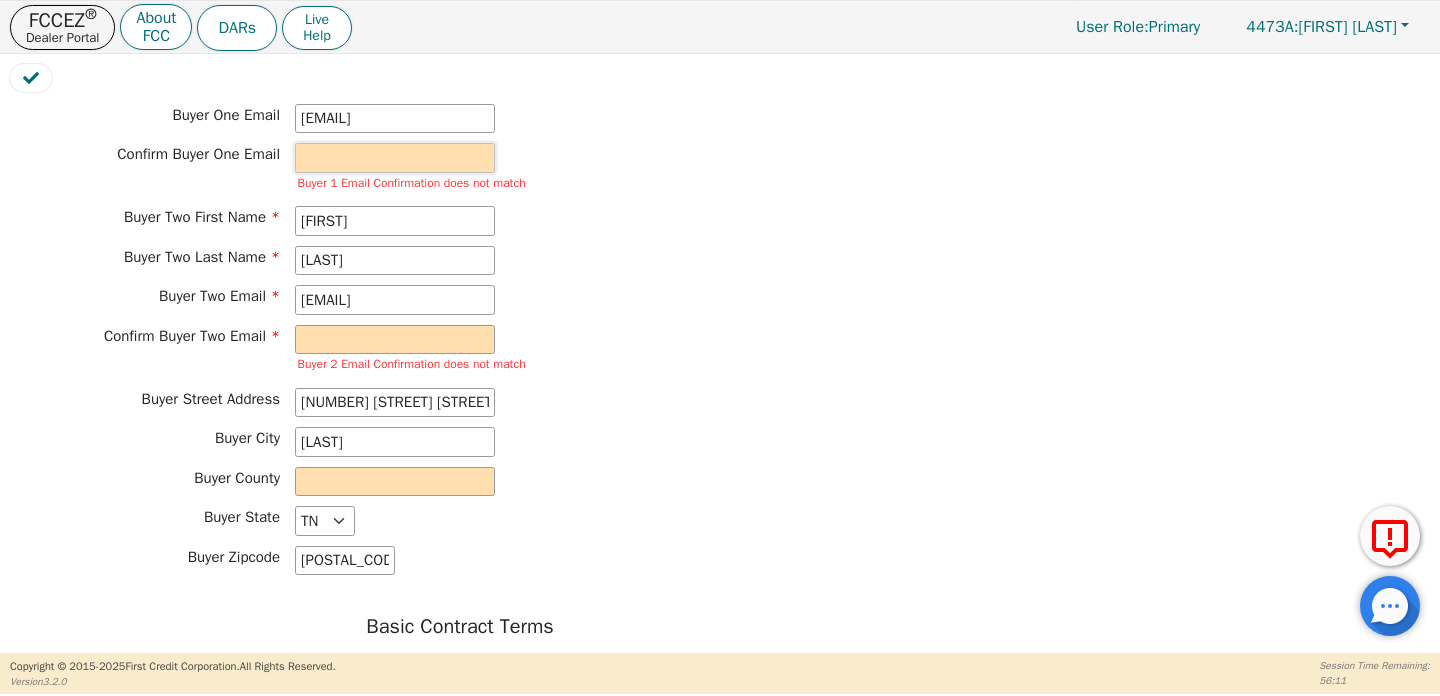 click at bounding box center (395, 158) 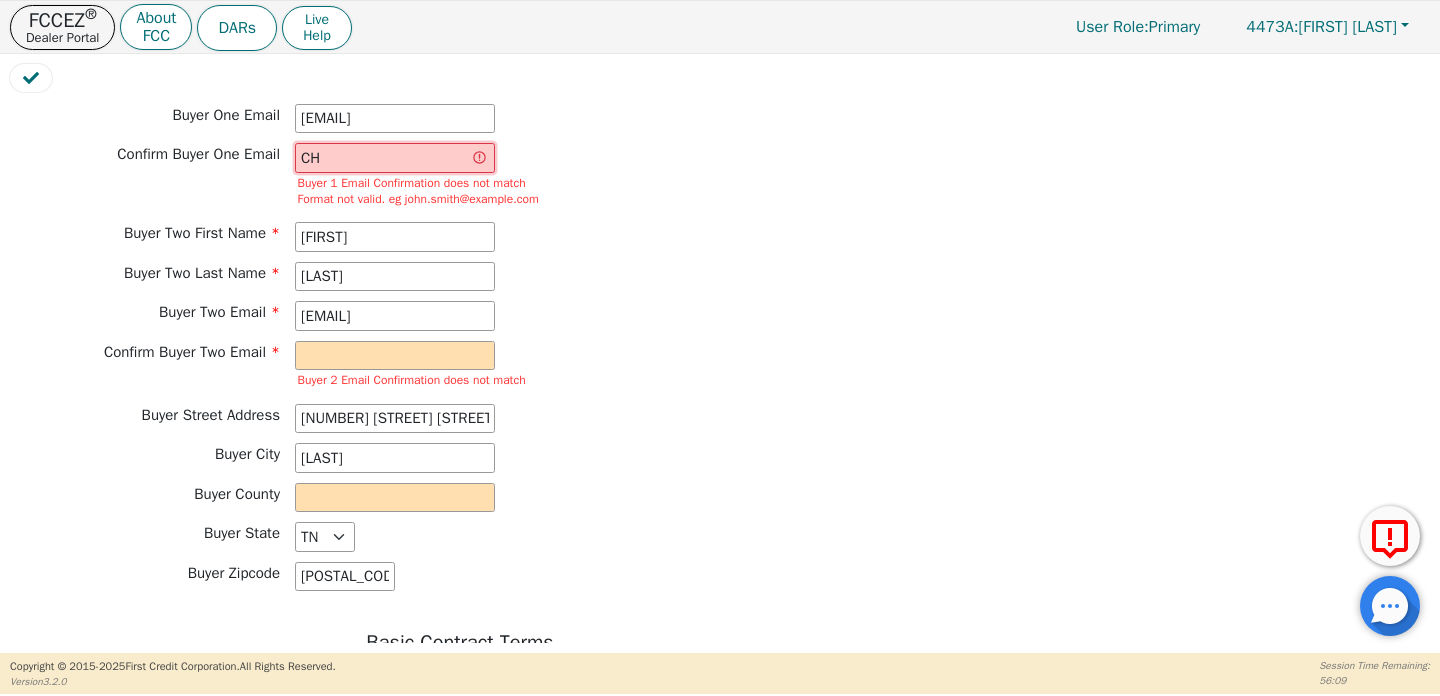 type on "C" 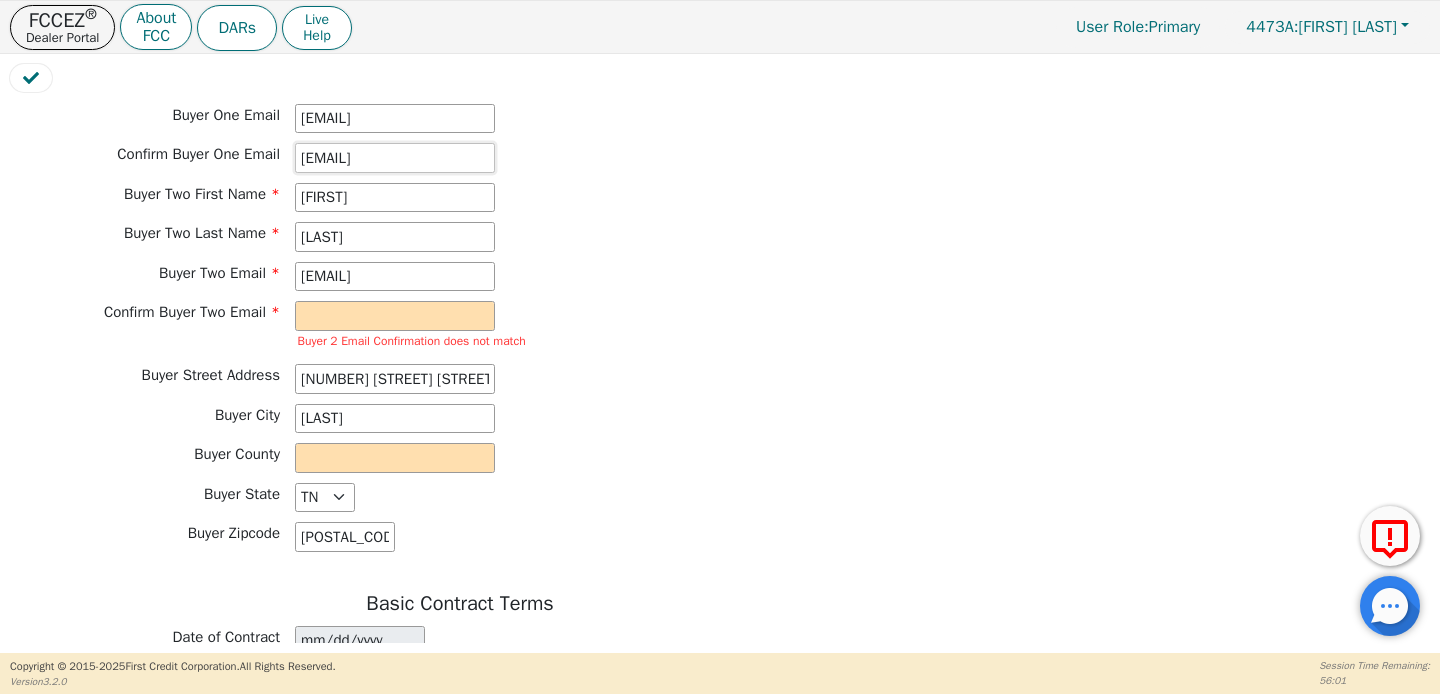 type on "[EMAIL]" 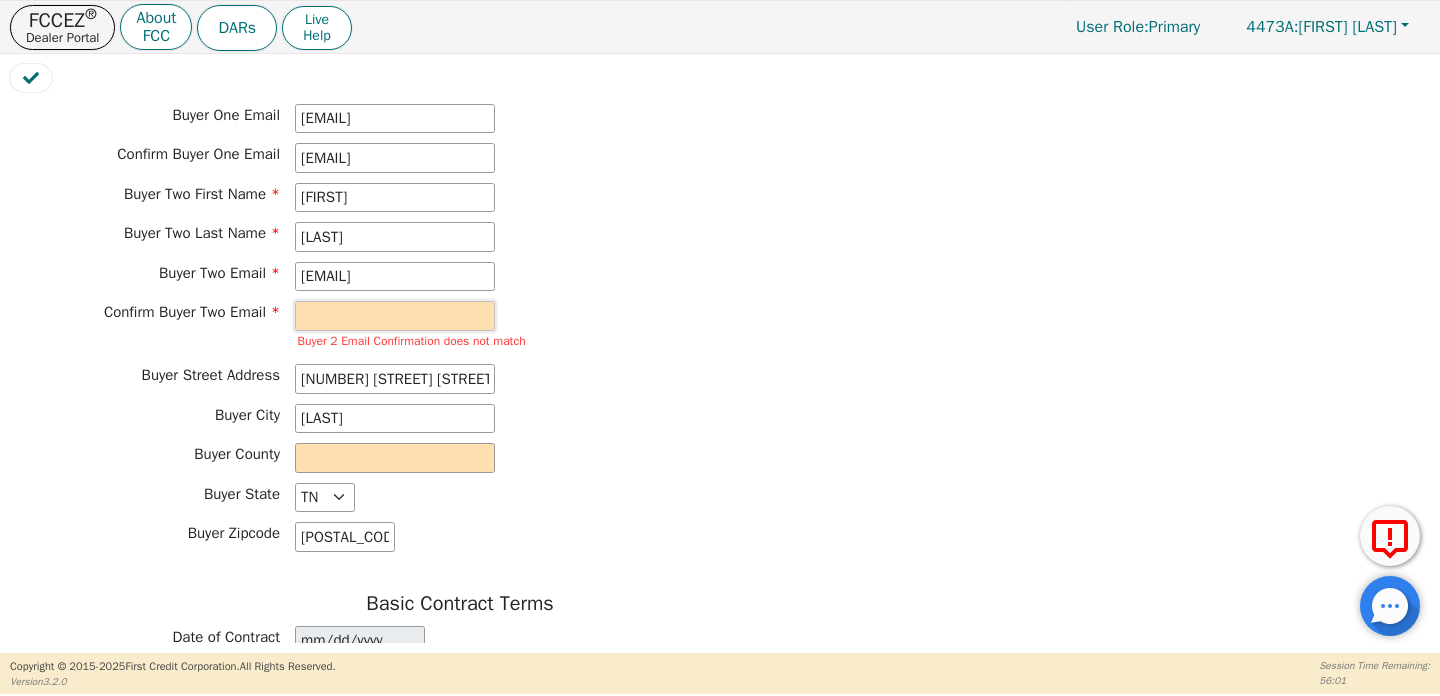 click at bounding box center [395, 316] 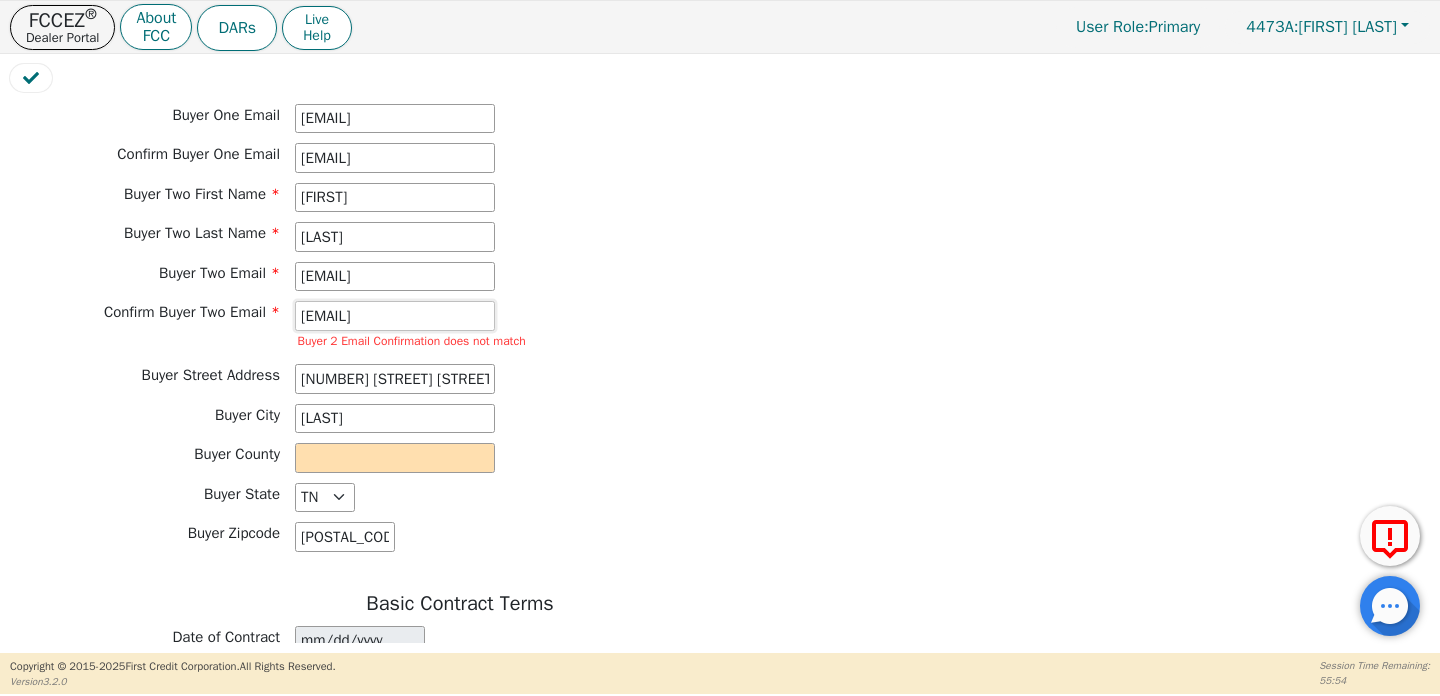 scroll, scrollTop: 0, scrollLeft: 0, axis: both 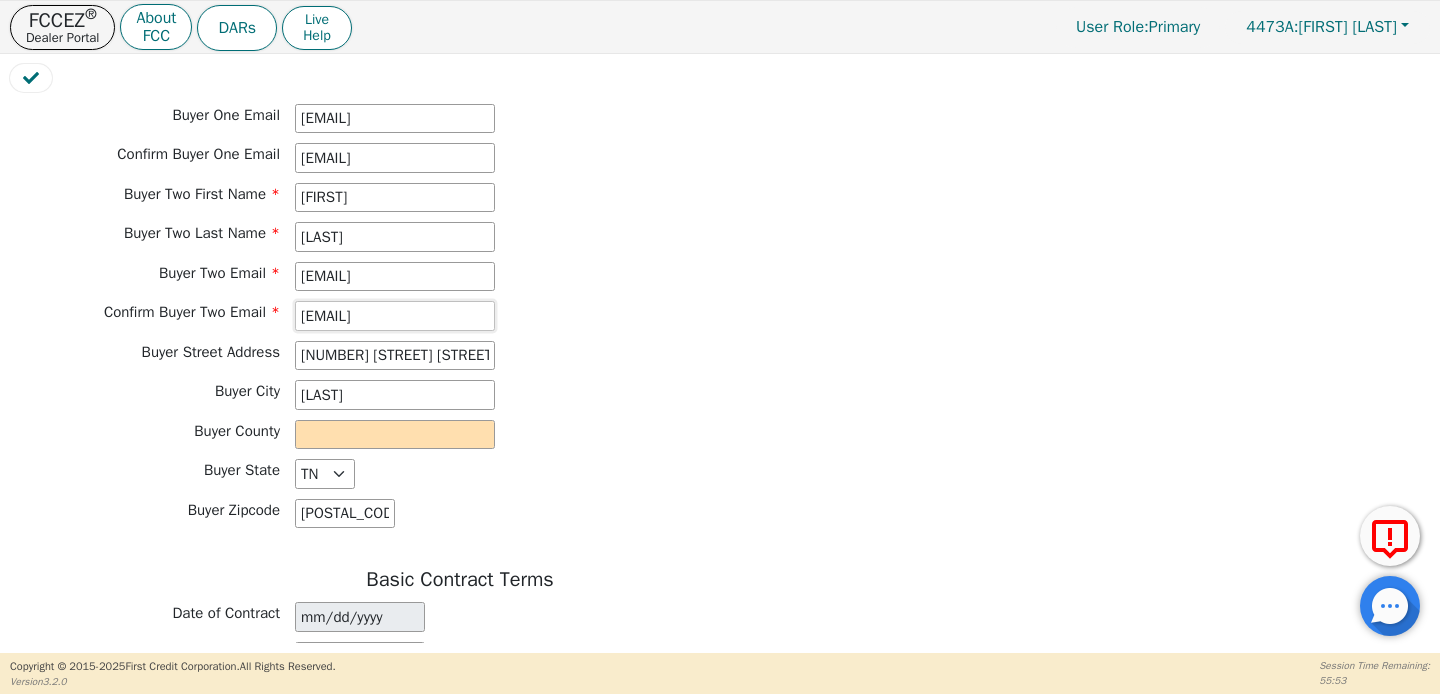 type on "[EMAIL]" 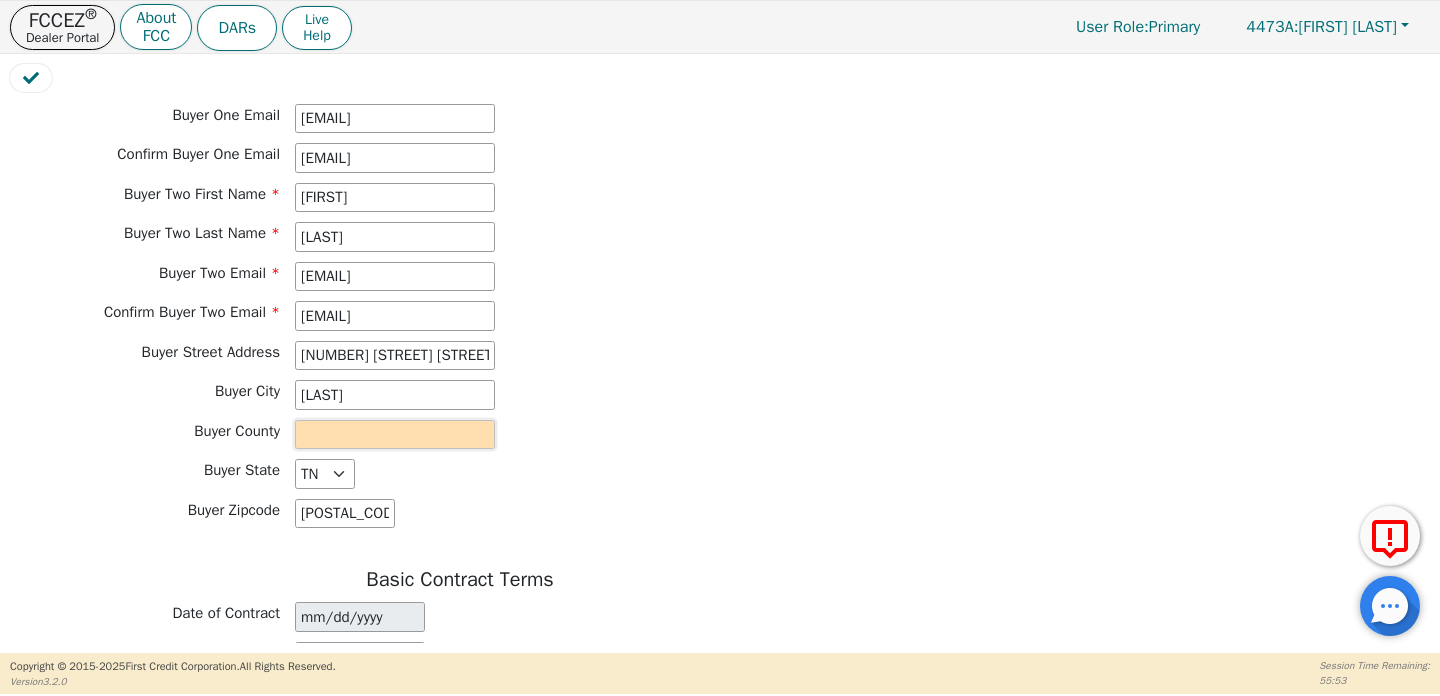 click at bounding box center [395, 435] 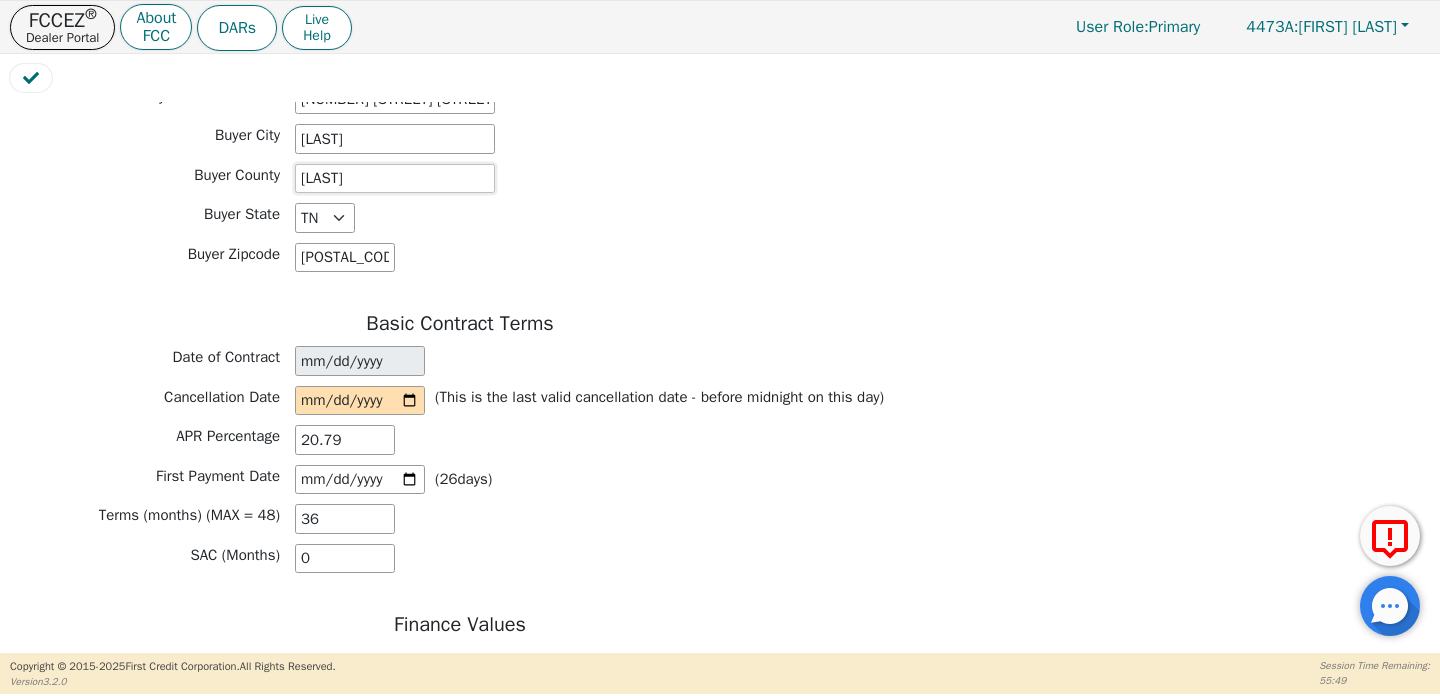 scroll, scrollTop: 1425, scrollLeft: 0, axis: vertical 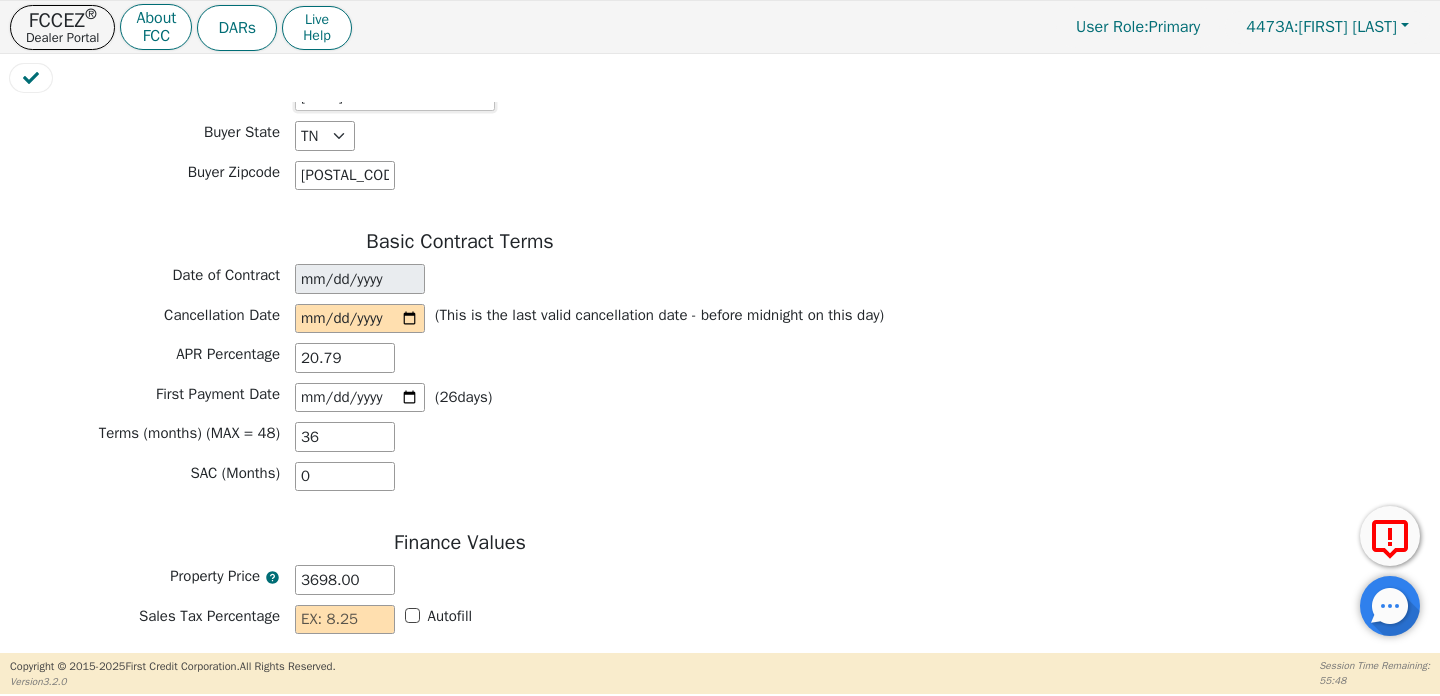 type on "[LAST]" 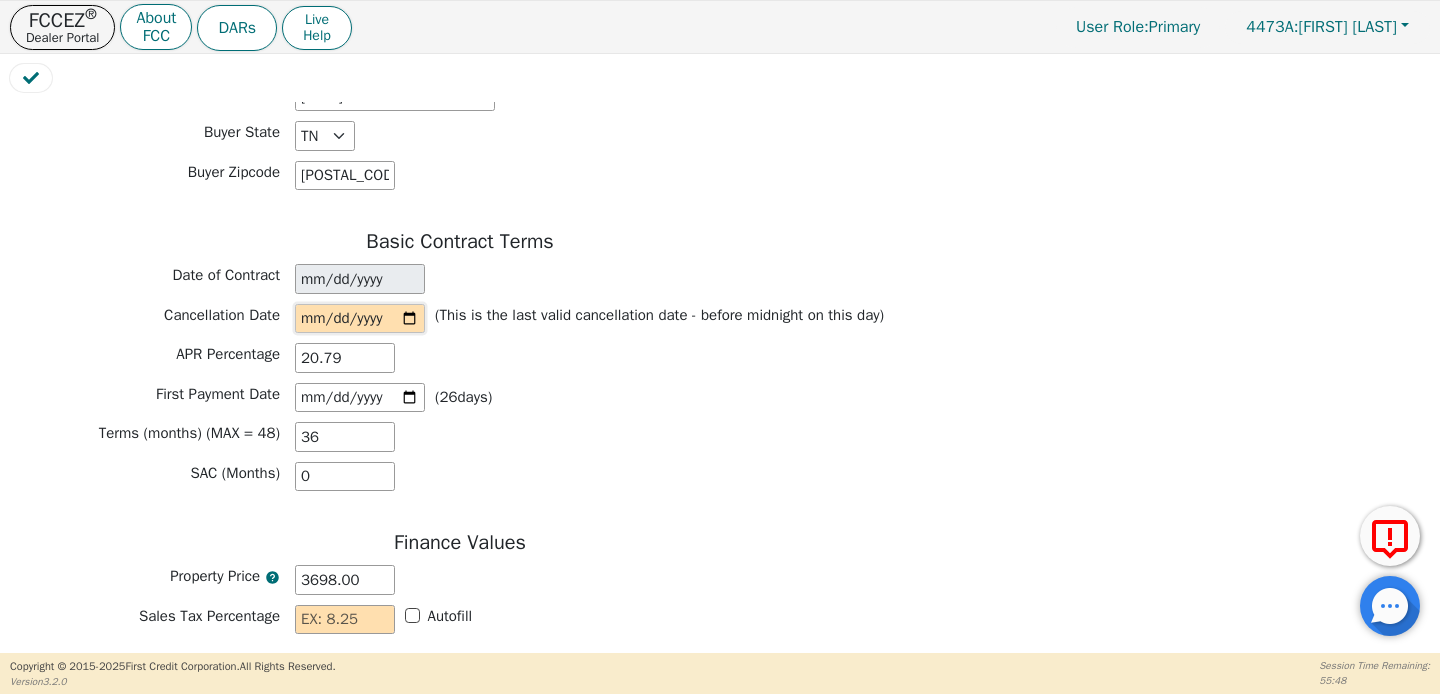 click at bounding box center [360, 319] 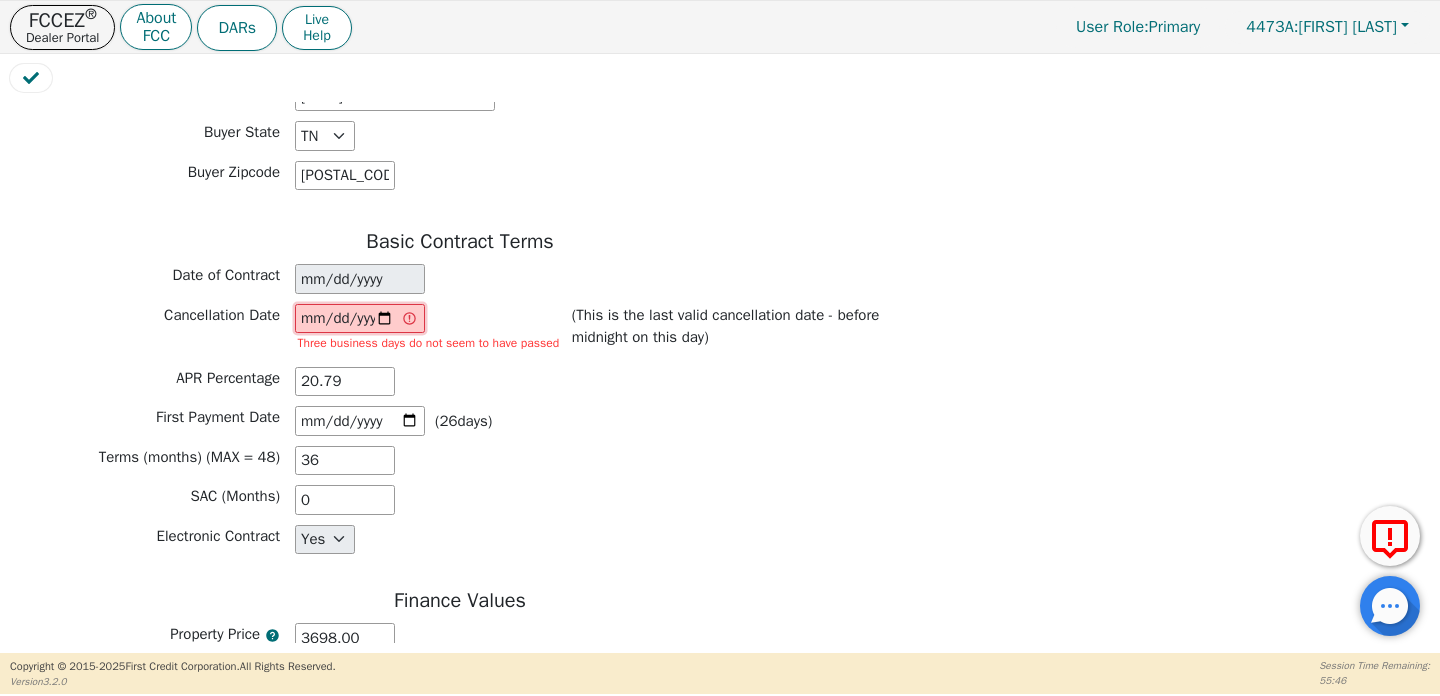 click on "[DATE]" at bounding box center (360, 319) 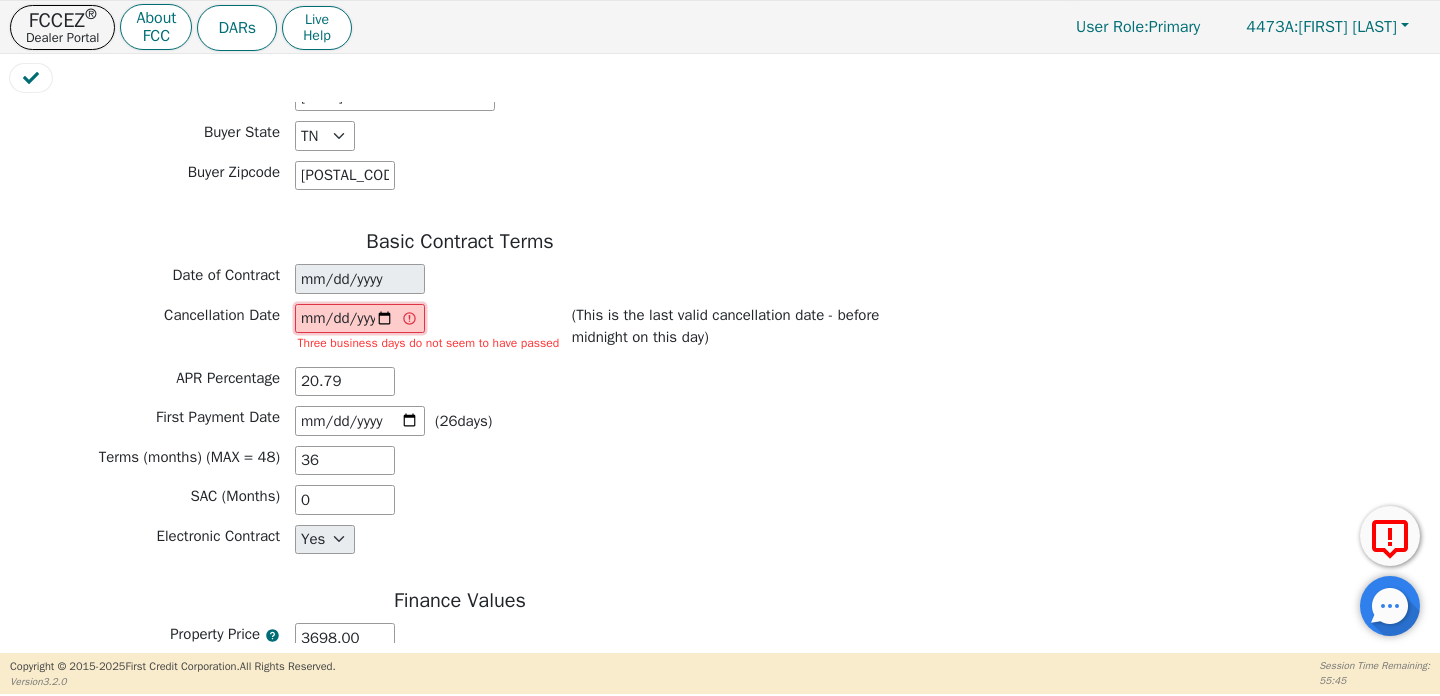 click on "[DATE]" at bounding box center (360, 319) 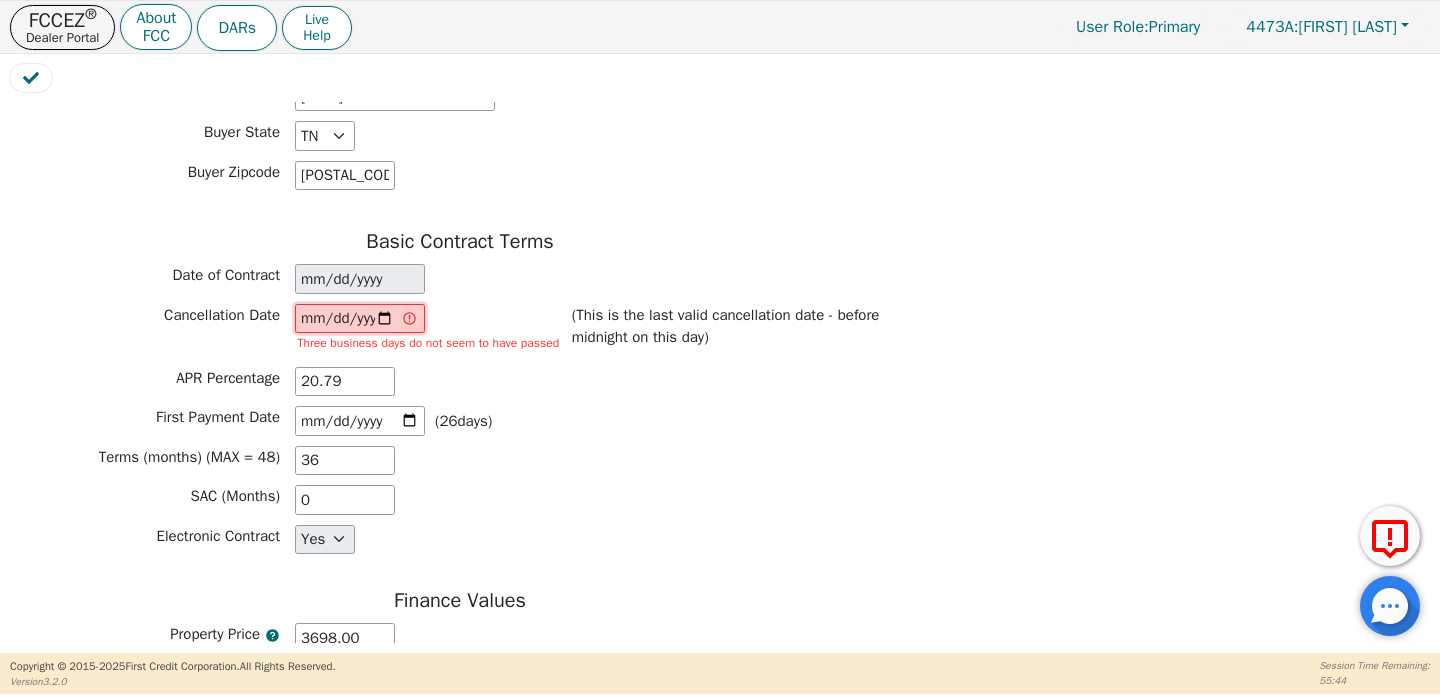 click on "[DATE]" at bounding box center (360, 319) 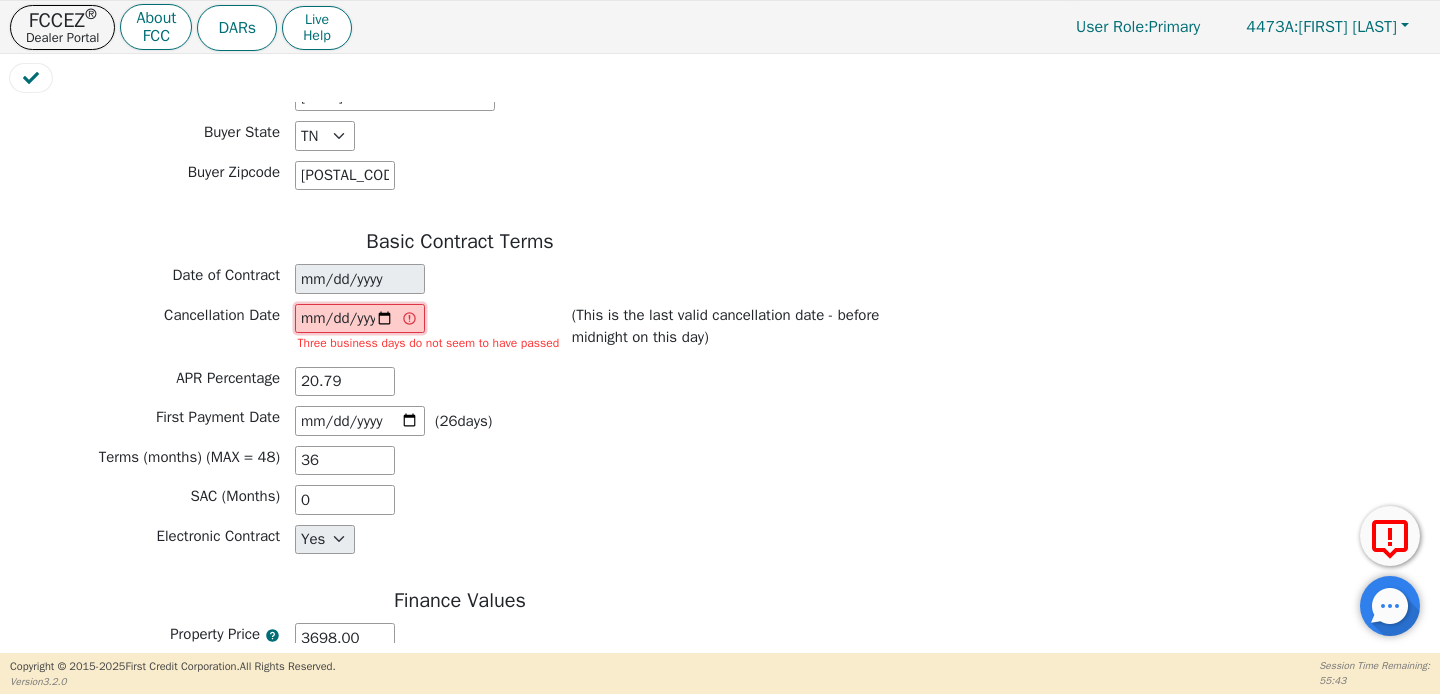 click on "[DATE]" at bounding box center [360, 319] 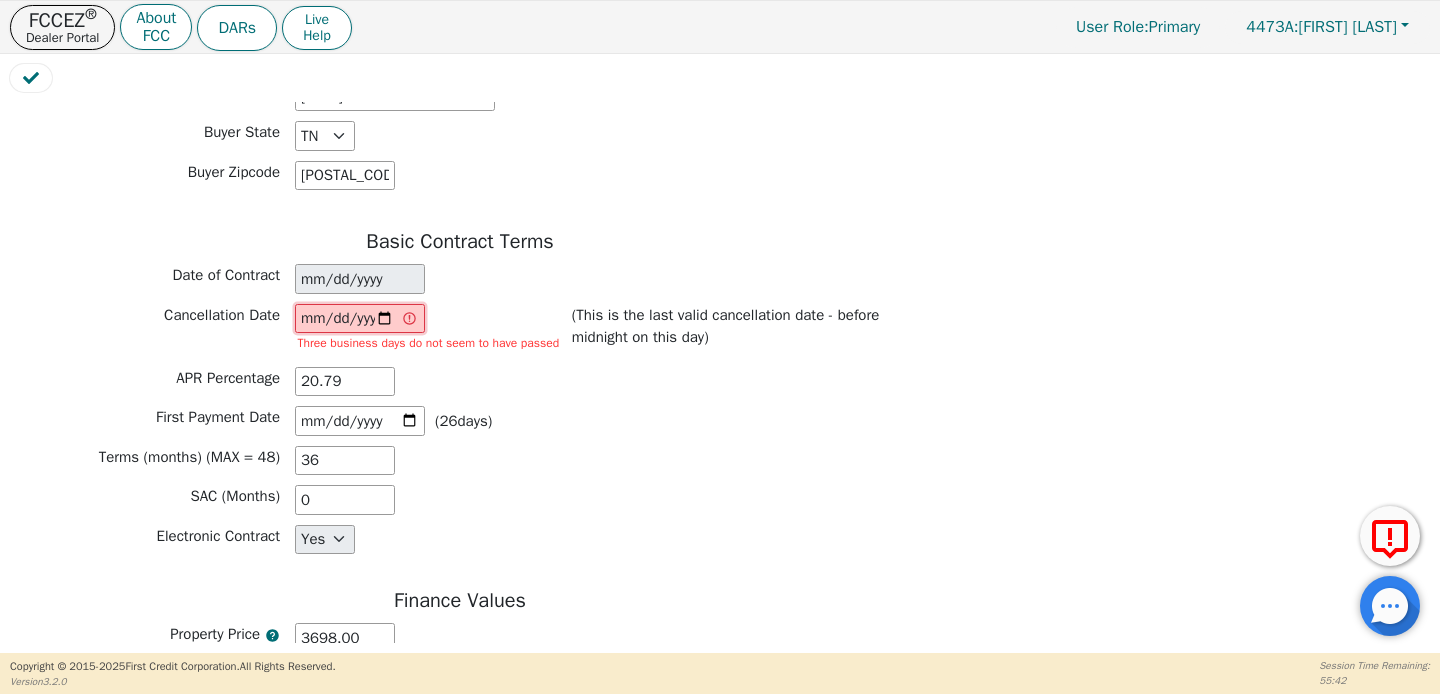 type on "[DATE]" 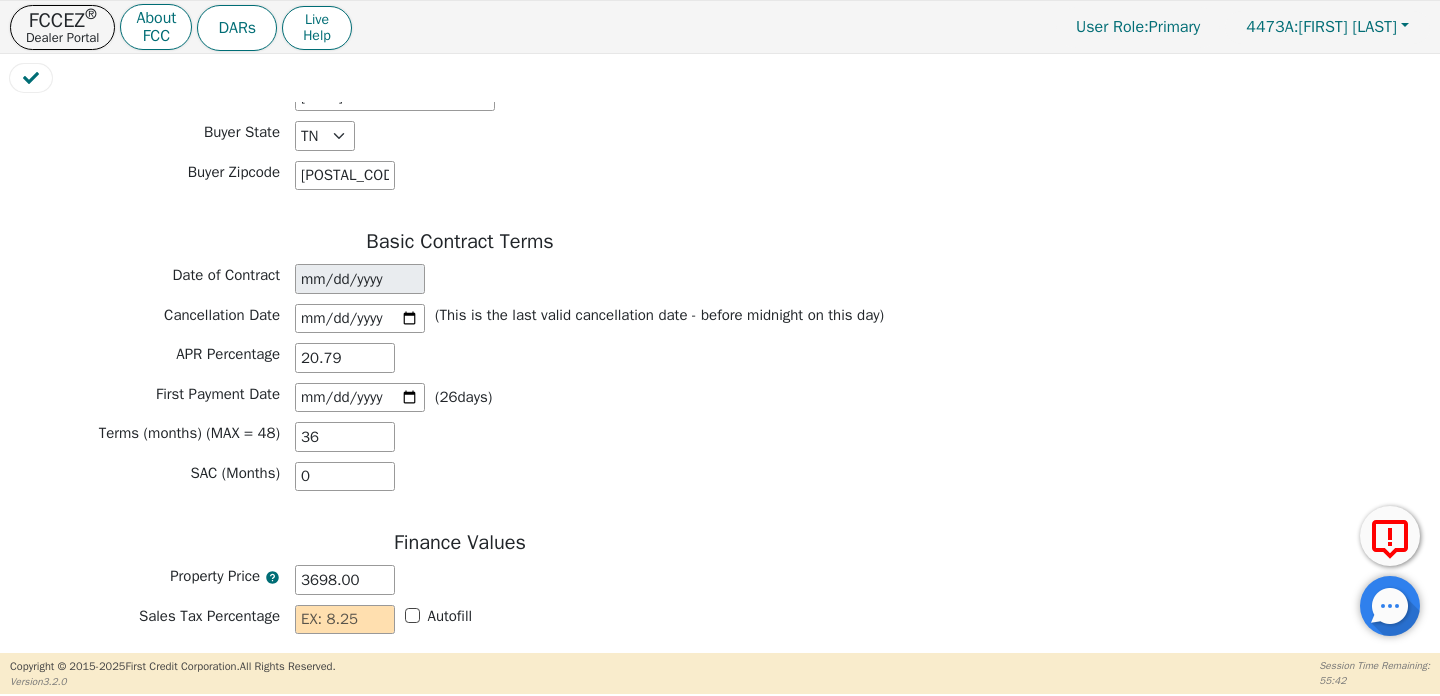 click on "2025-08-01 2025-08-05 20.79 2025-08-27 26 48 36 0" at bounding box center [460, 365] 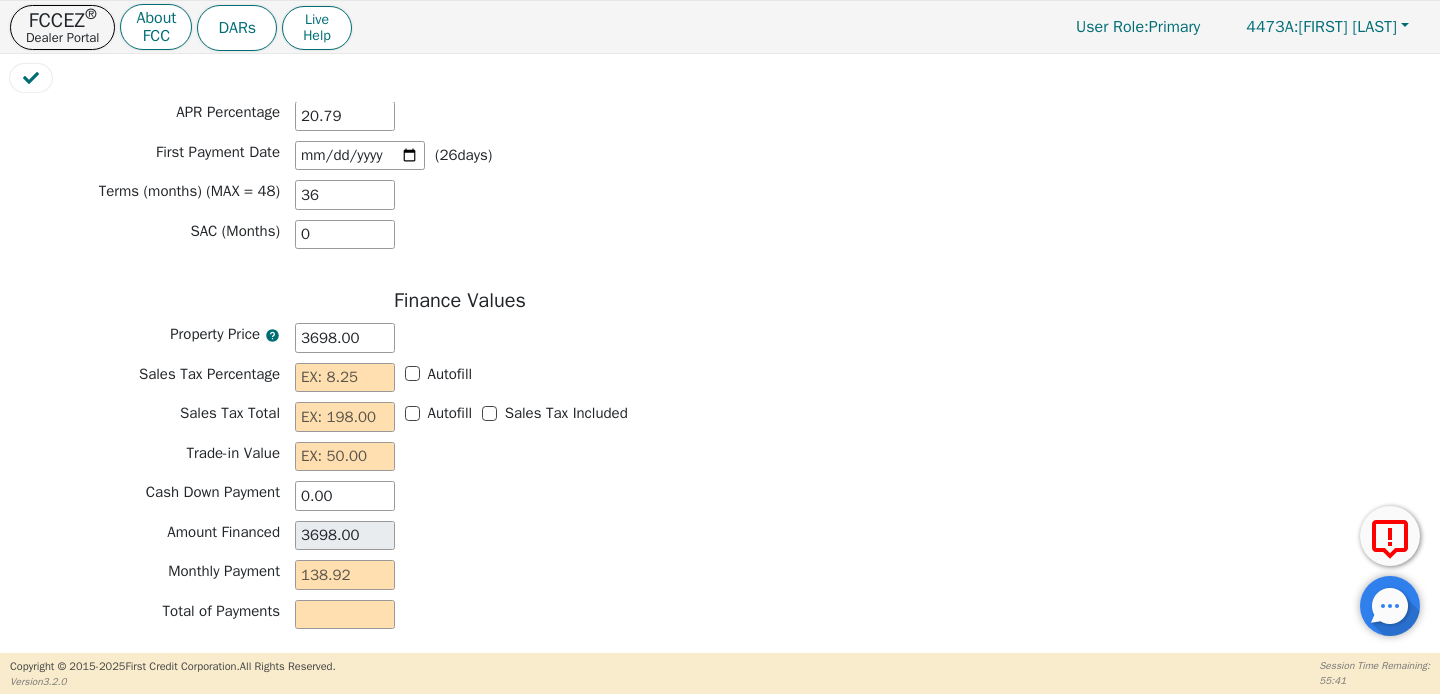scroll, scrollTop: 1720, scrollLeft: 0, axis: vertical 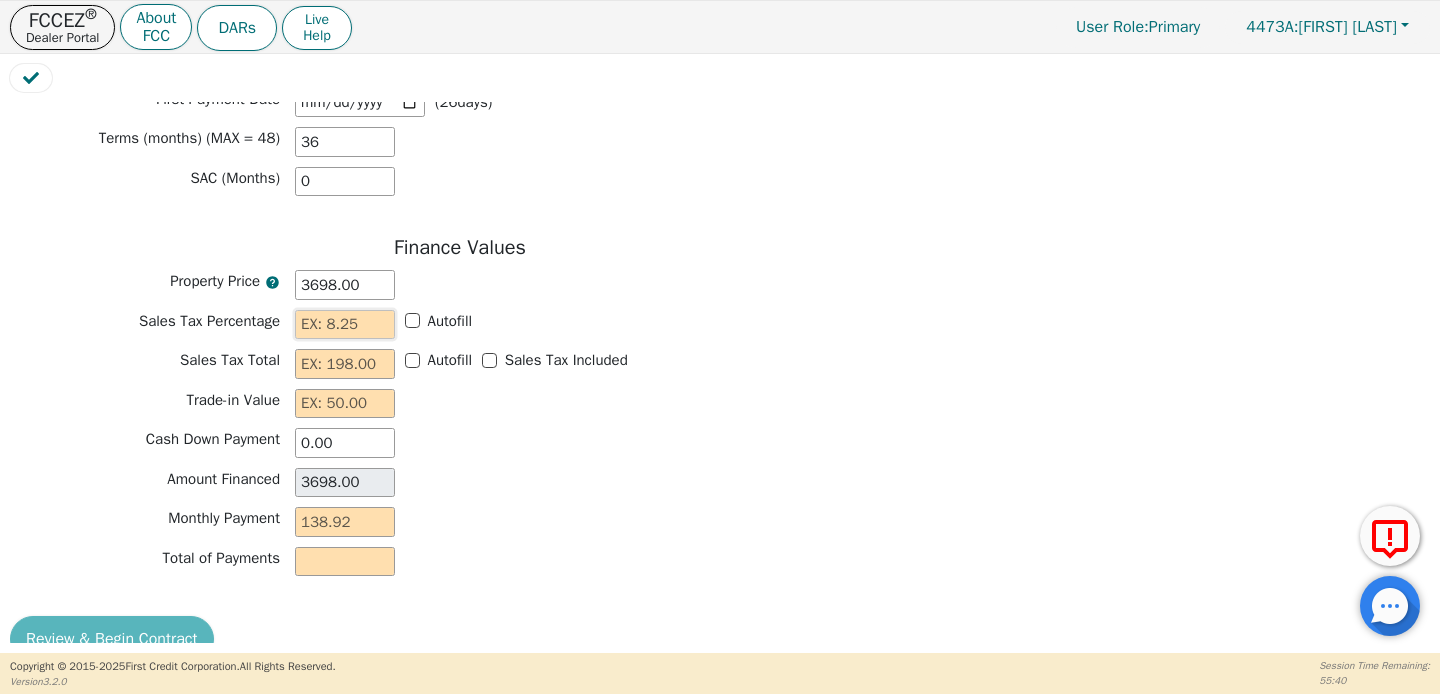 click at bounding box center [345, 325] 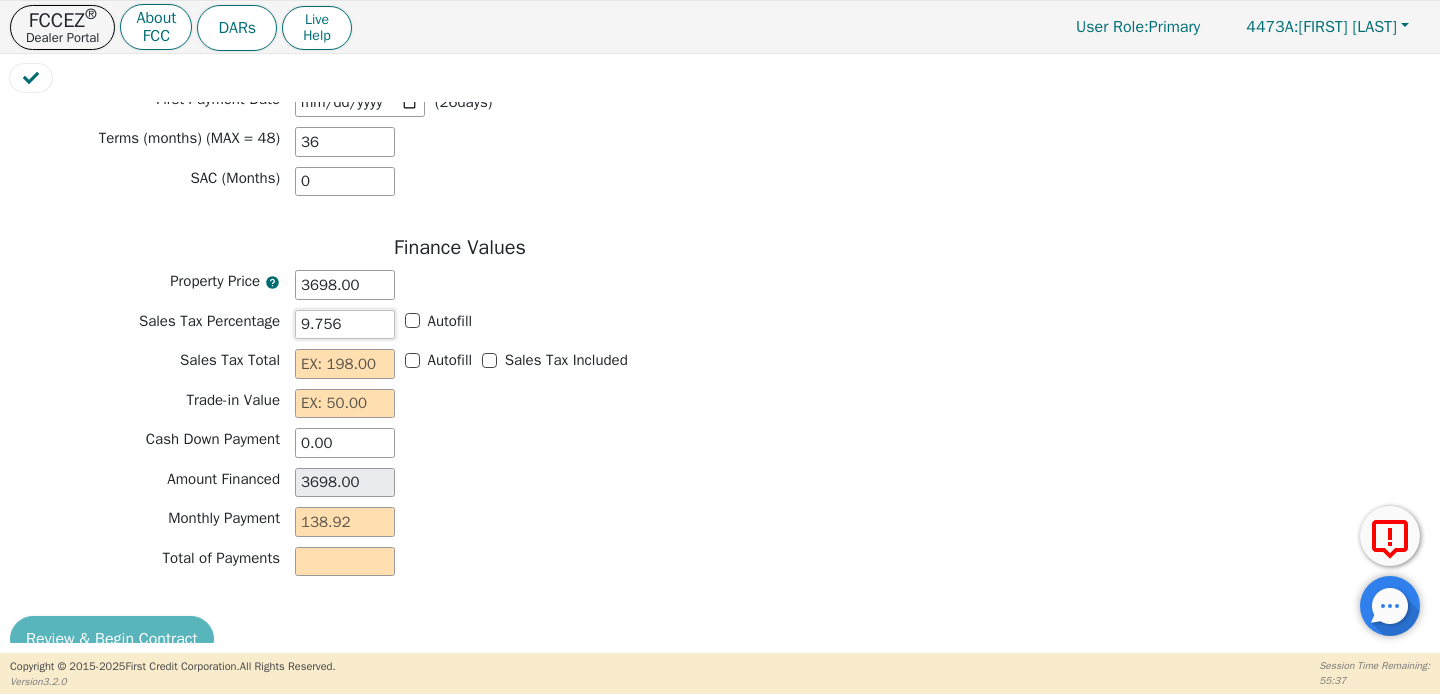 click on "9.756" at bounding box center [345, 325] 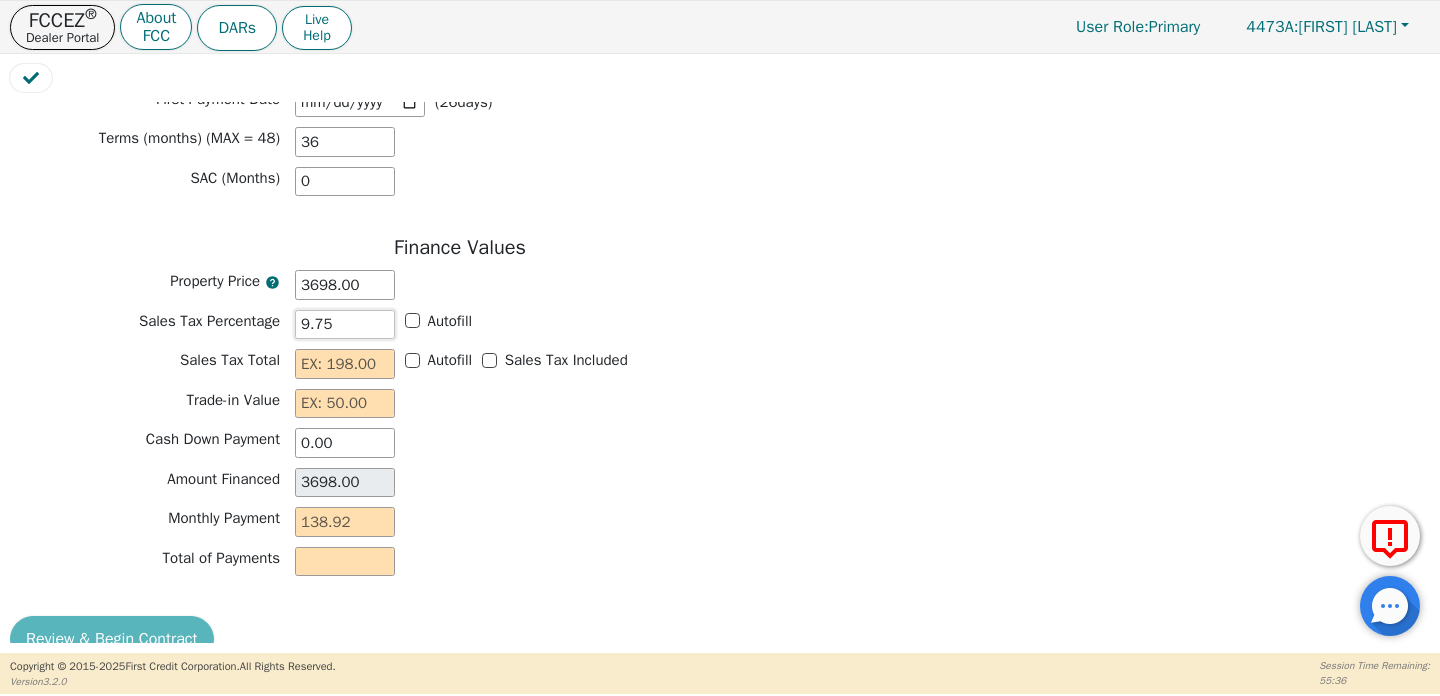 type on "9.75" 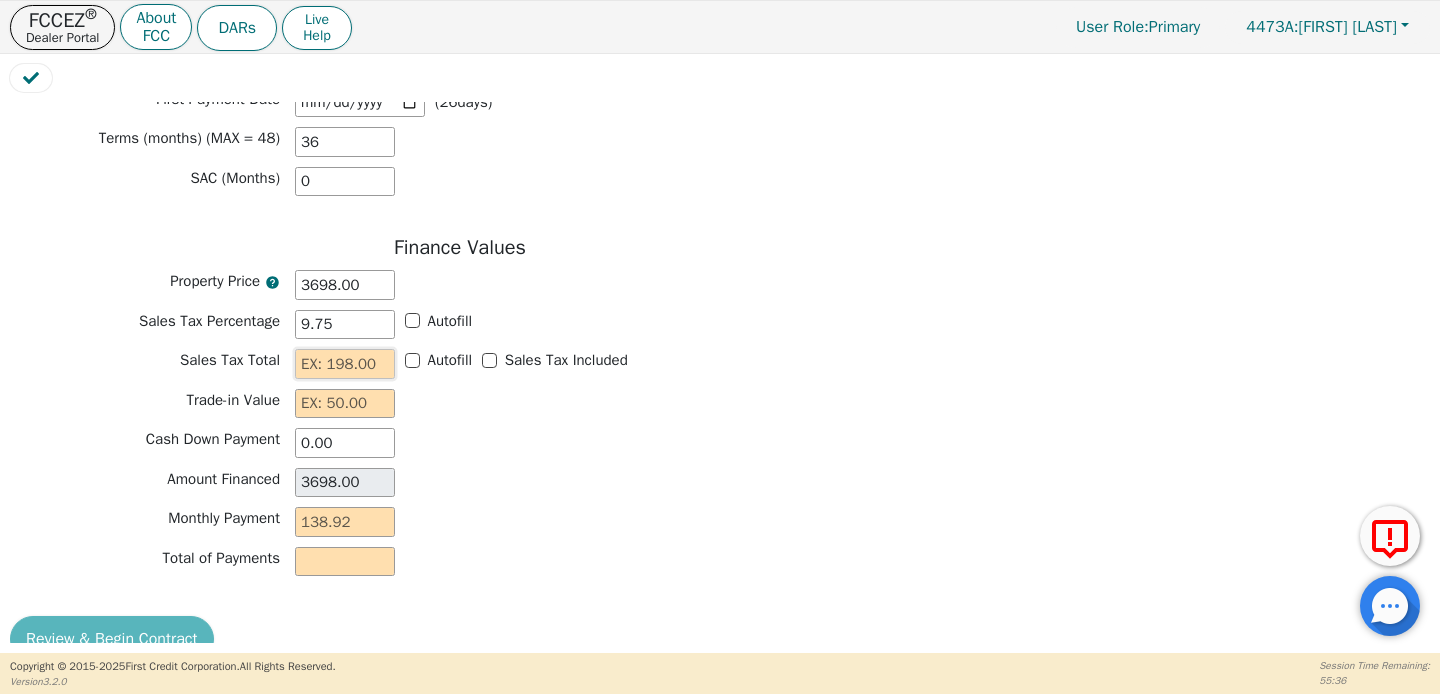 click at bounding box center (345, 364) 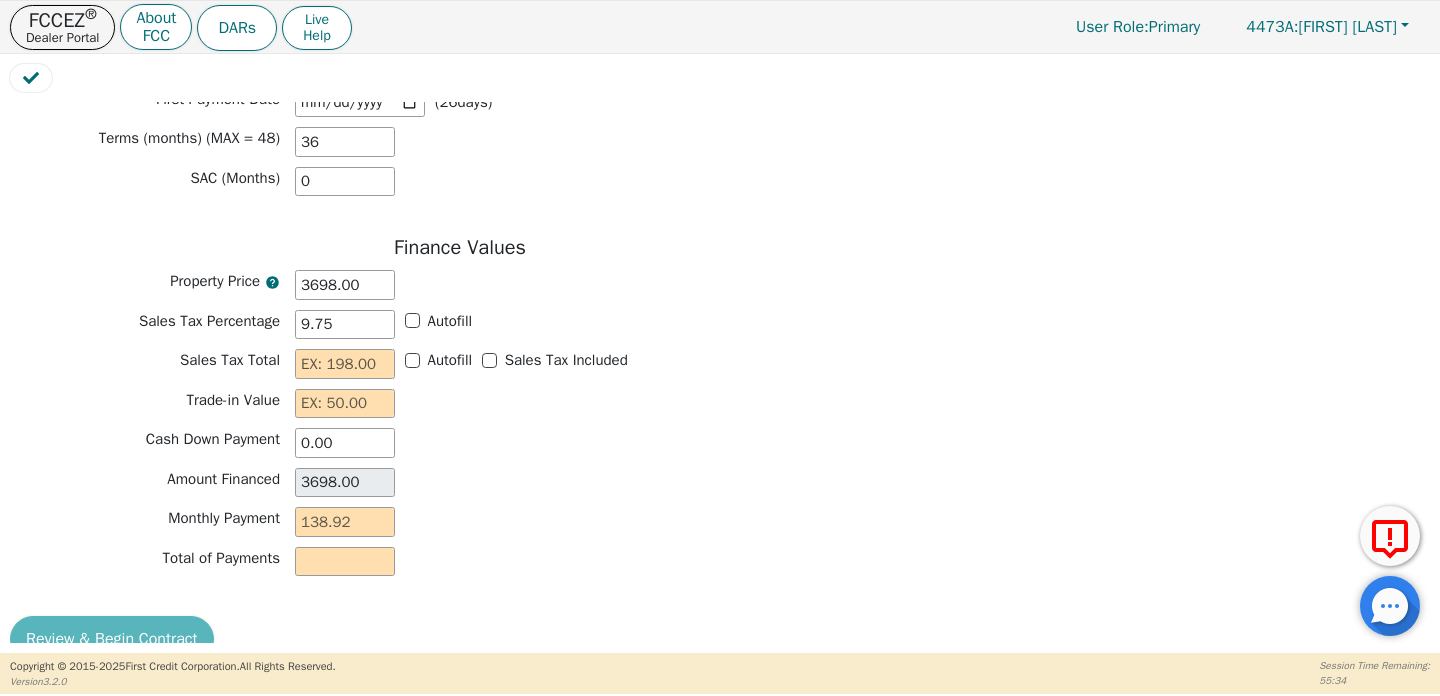 click on "Autofill" at bounding box center [450, 360] 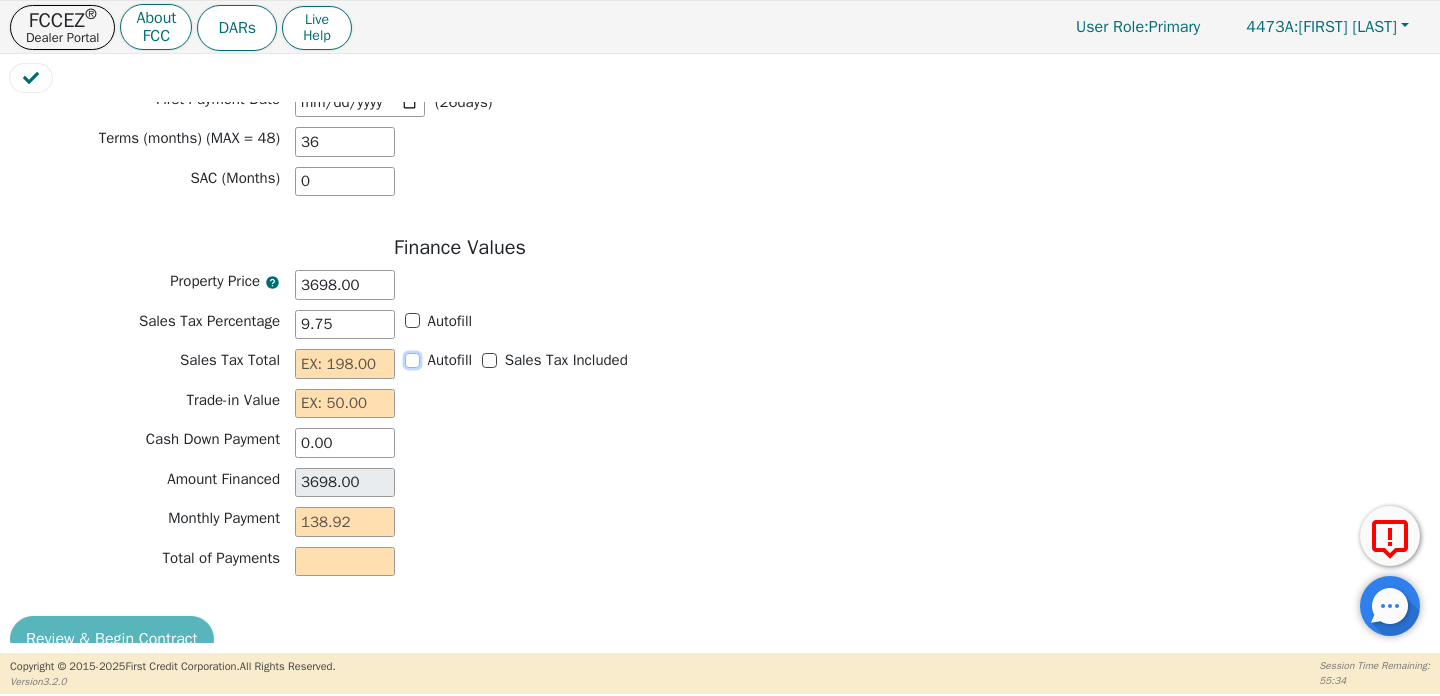 click on "Autofill" at bounding box center [412, 360] 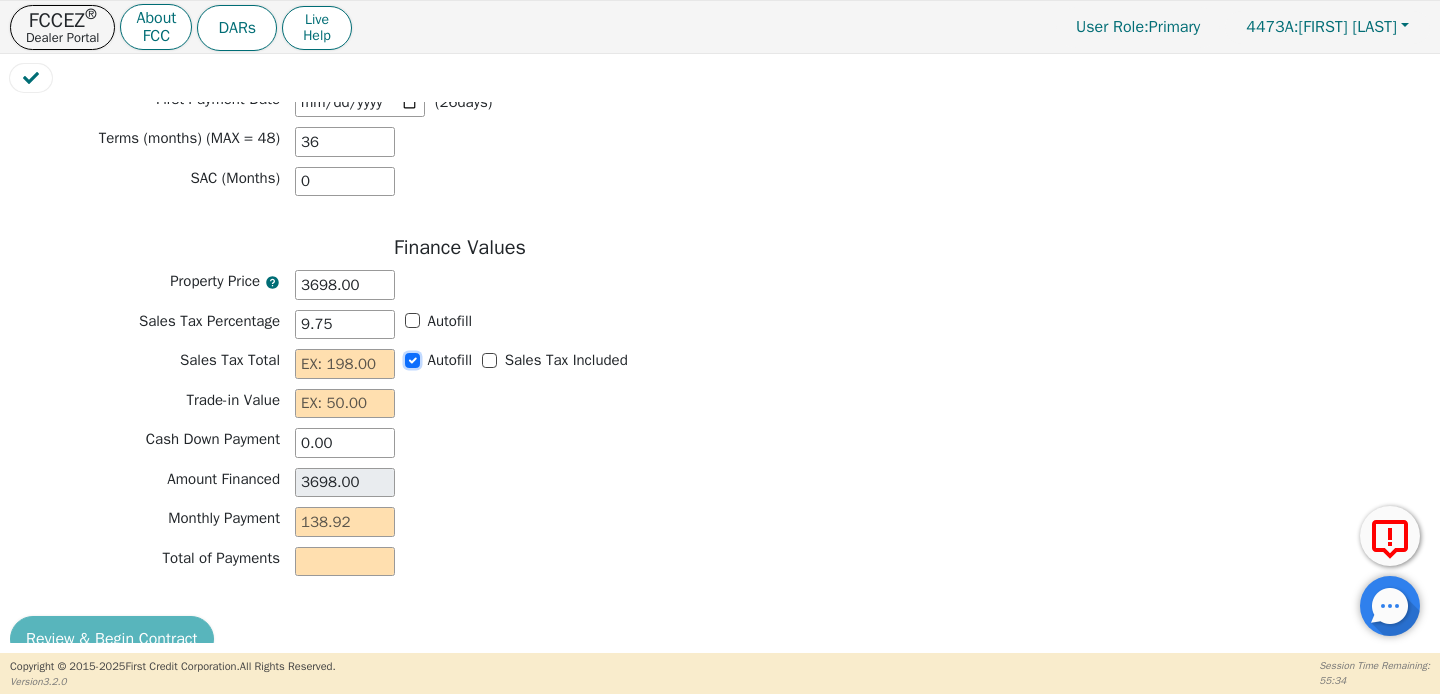 checkbox on "true" 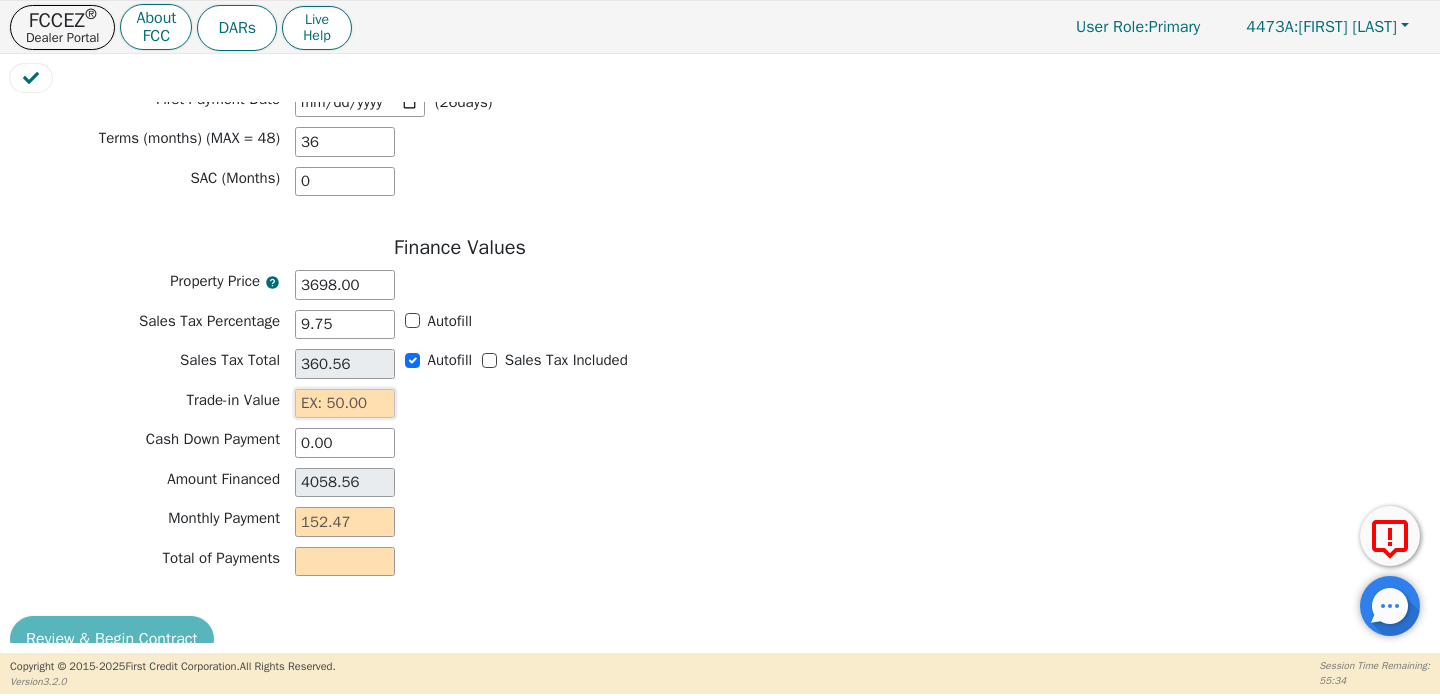 click at bounding box center [345, 404] 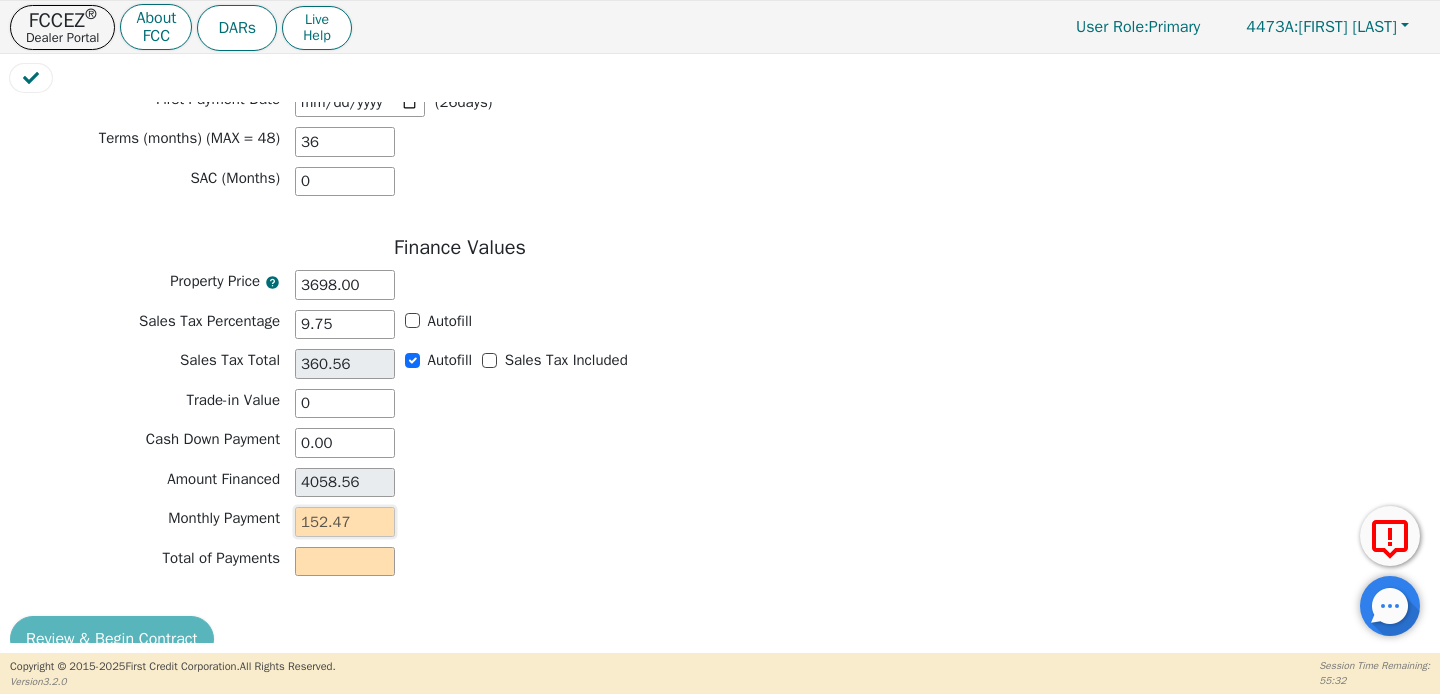 type on "0.00" 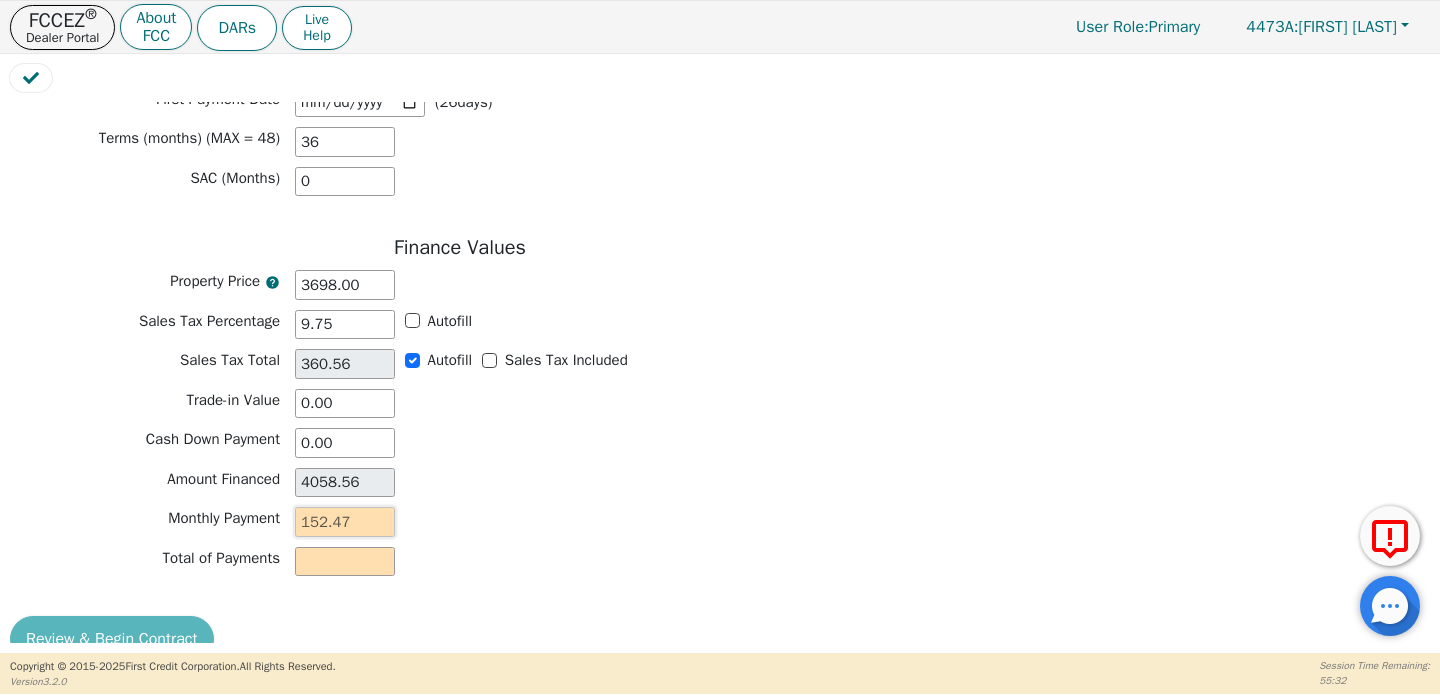 click at bounding box center [345, 522] 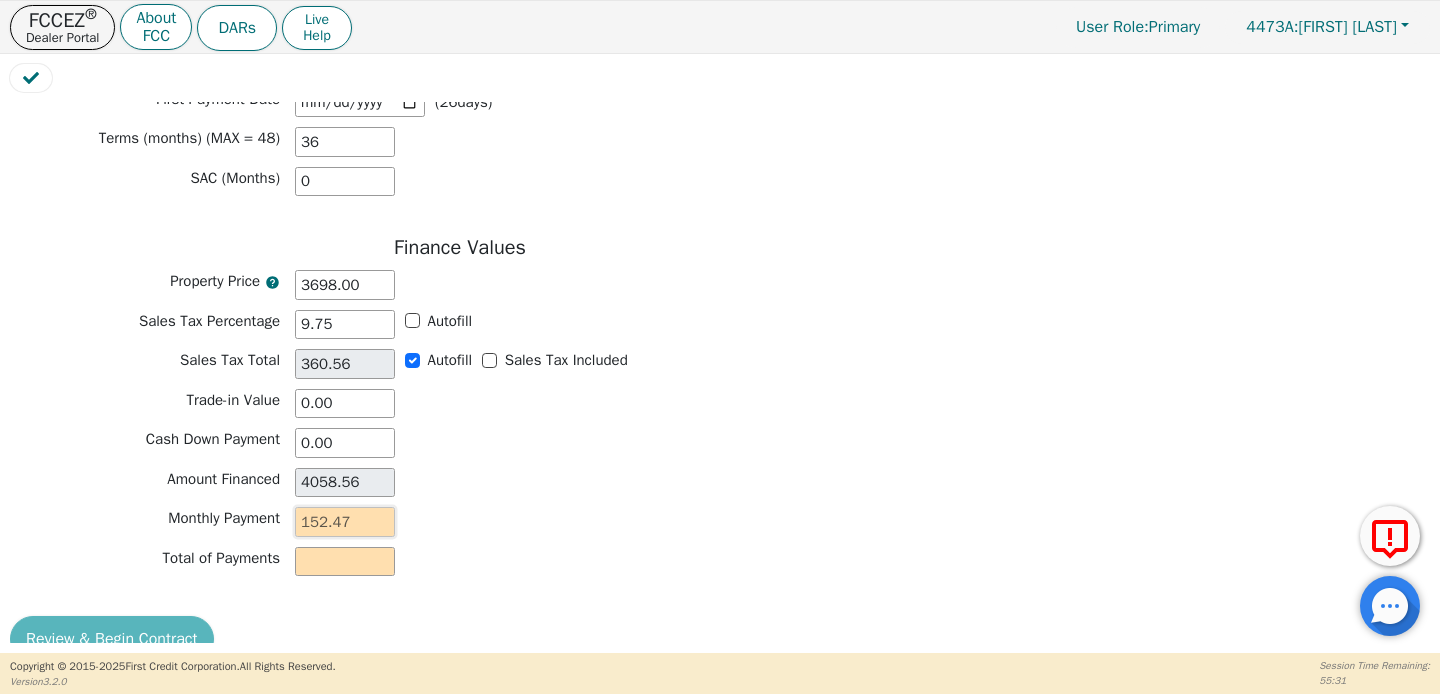 type on "1" 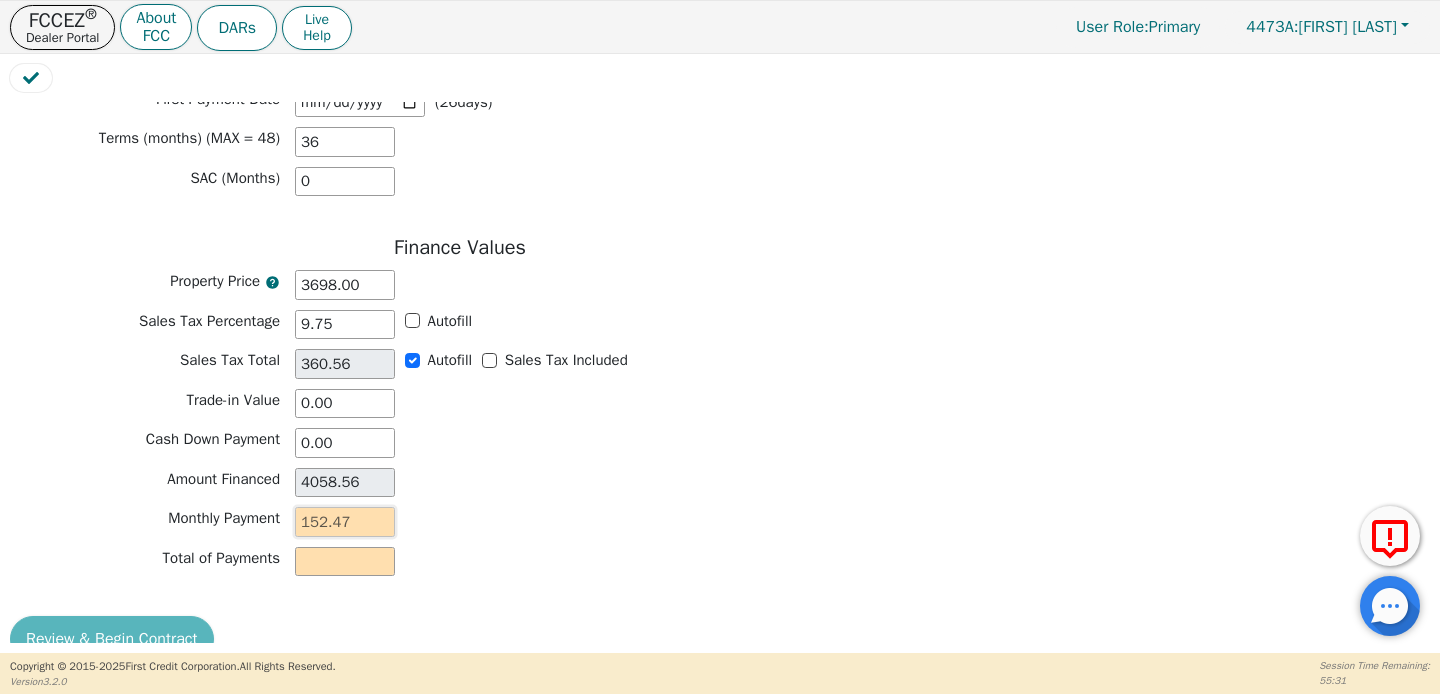 type on "36.00" 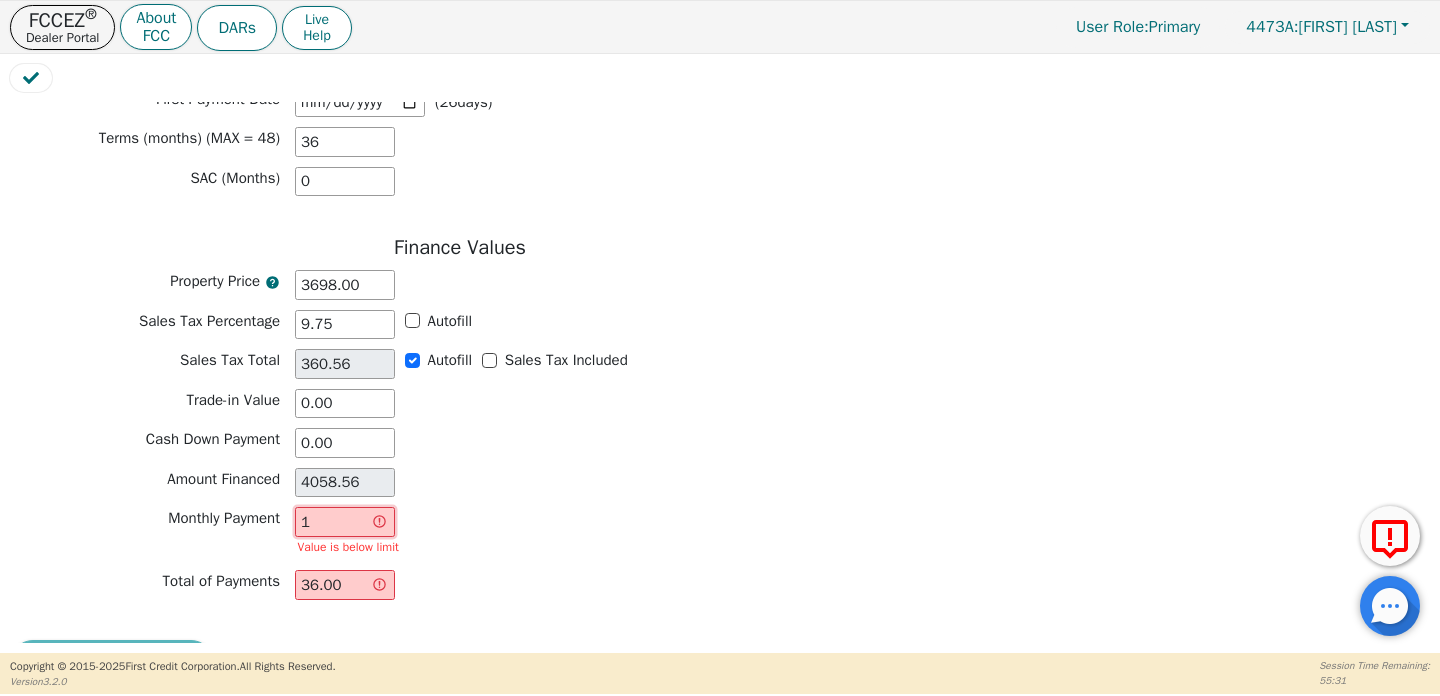 type on "15" 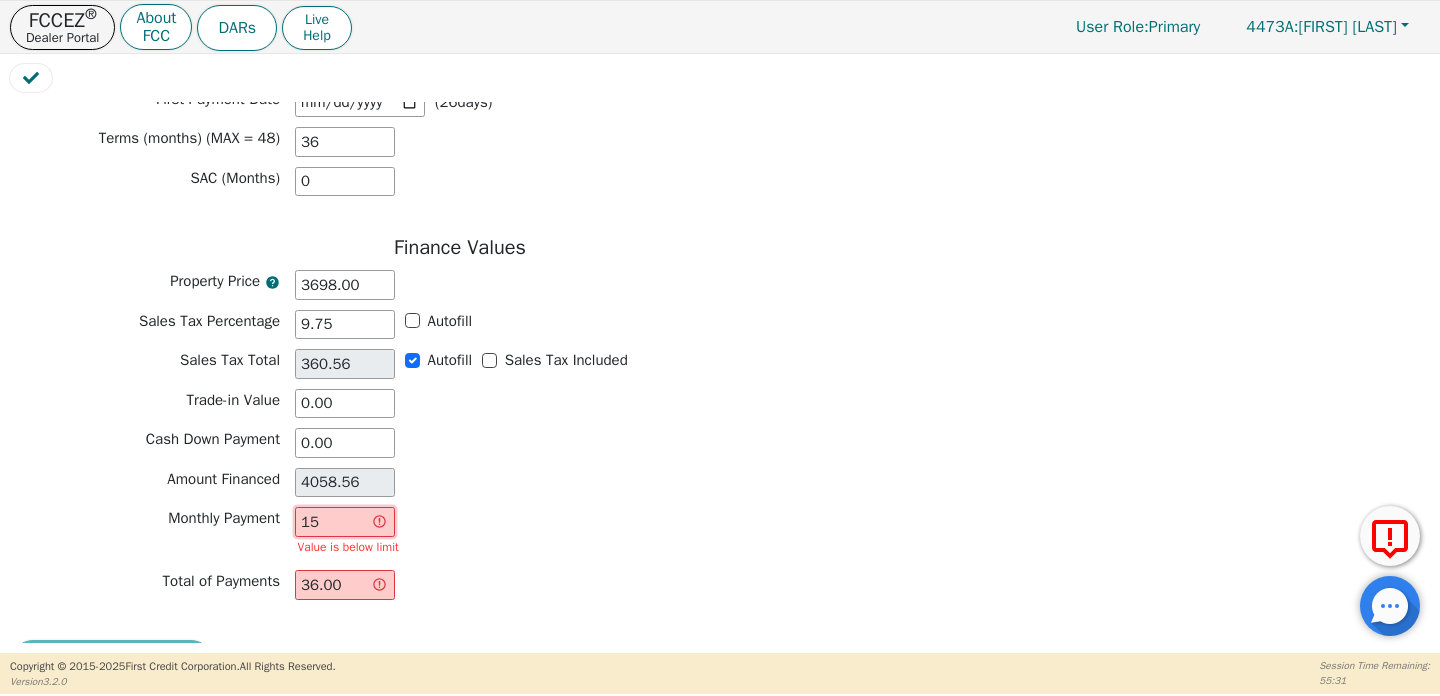 type on "540.00" 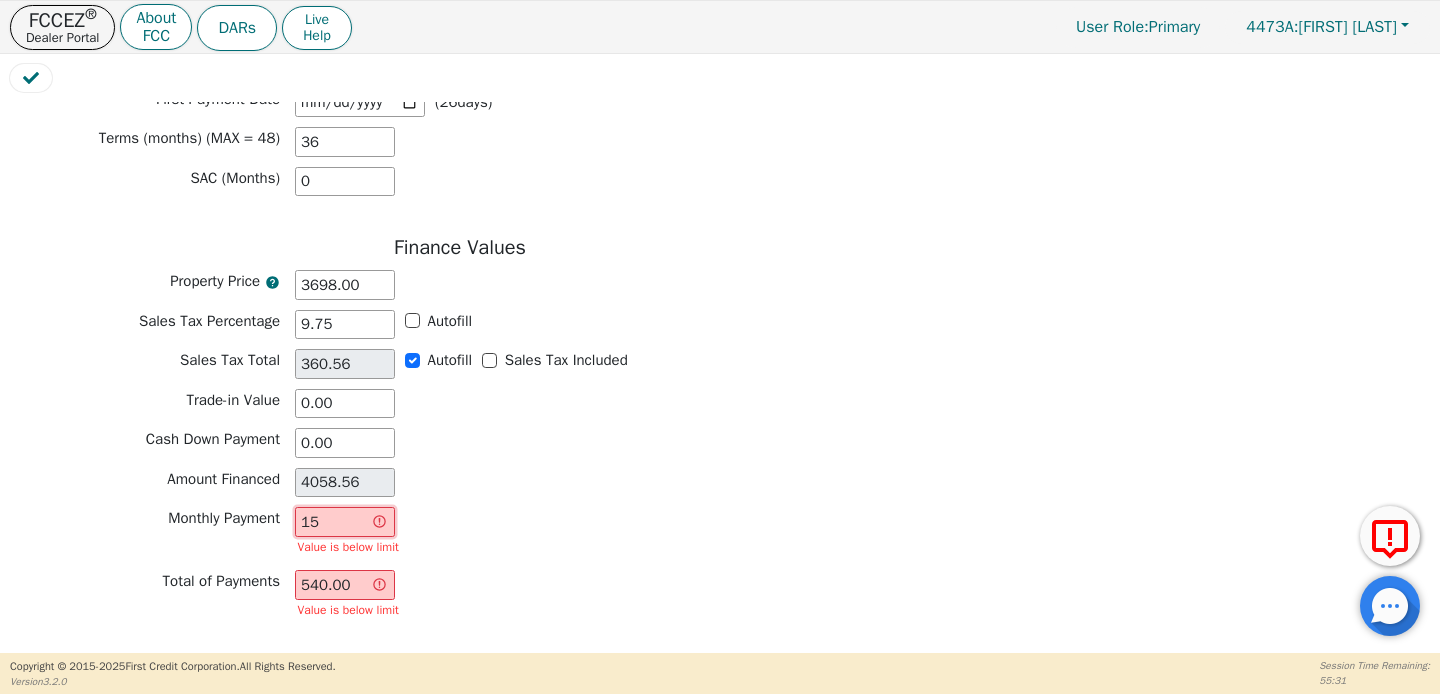 type on "152" 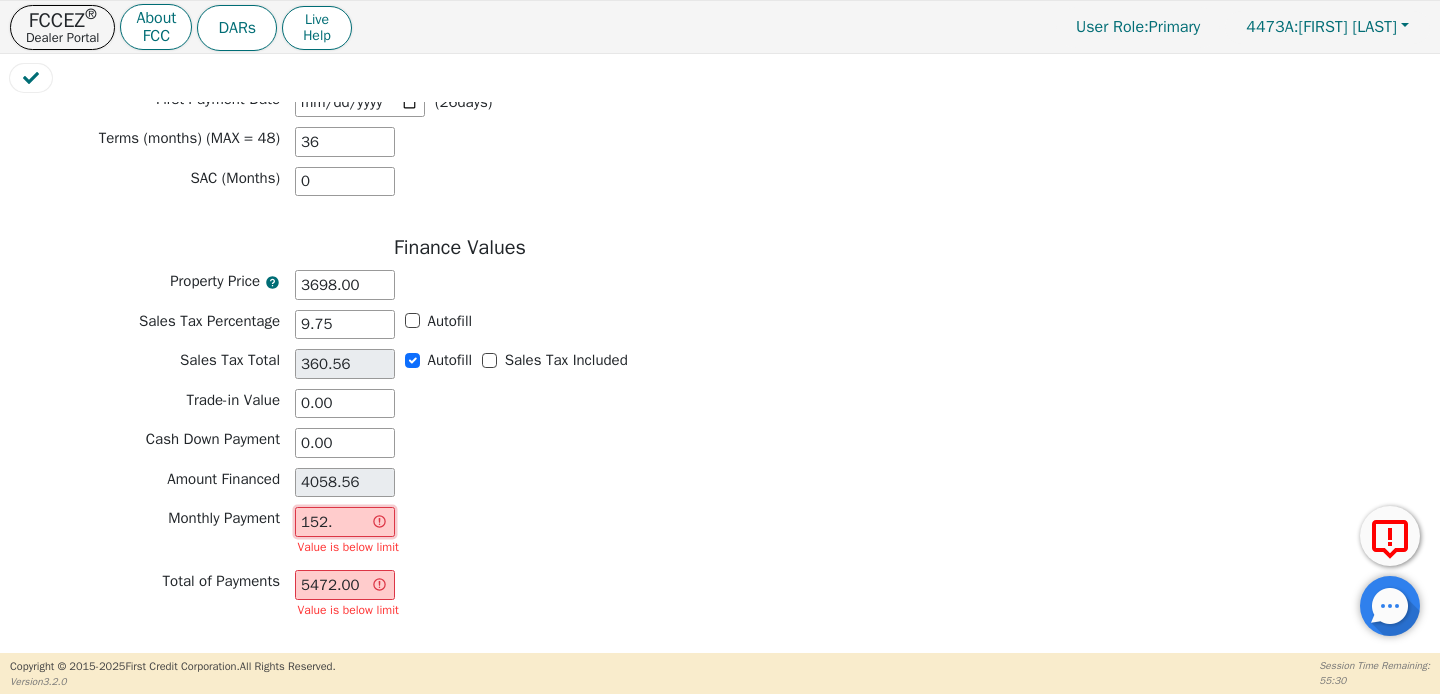 type on "152.4" 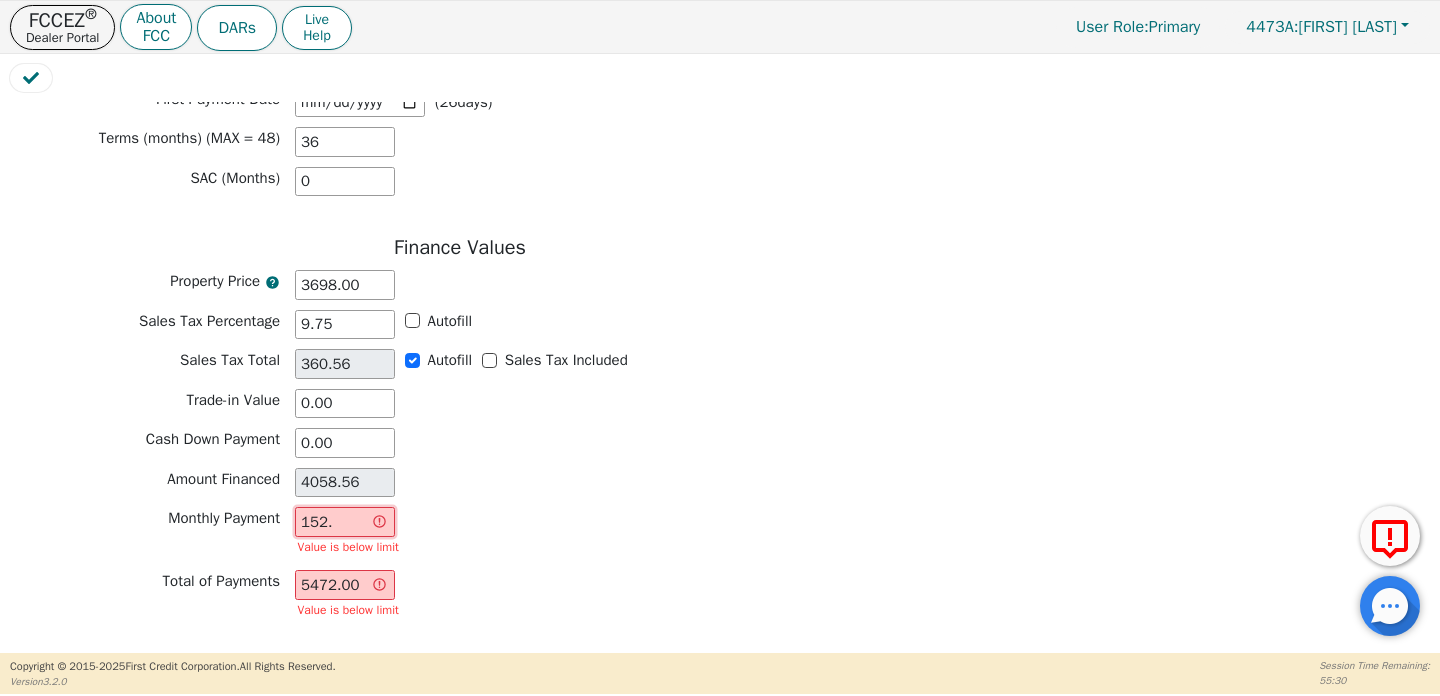 type on "5486.40" 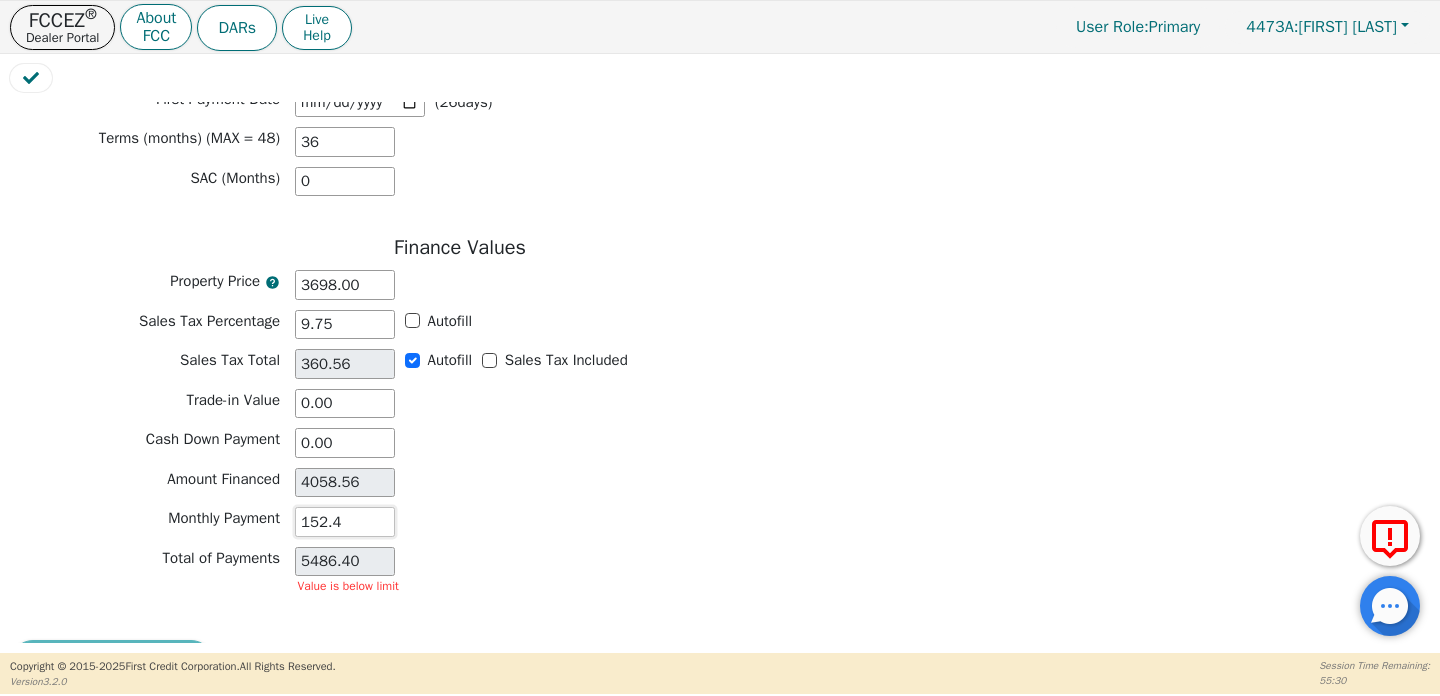 type on "152.47" 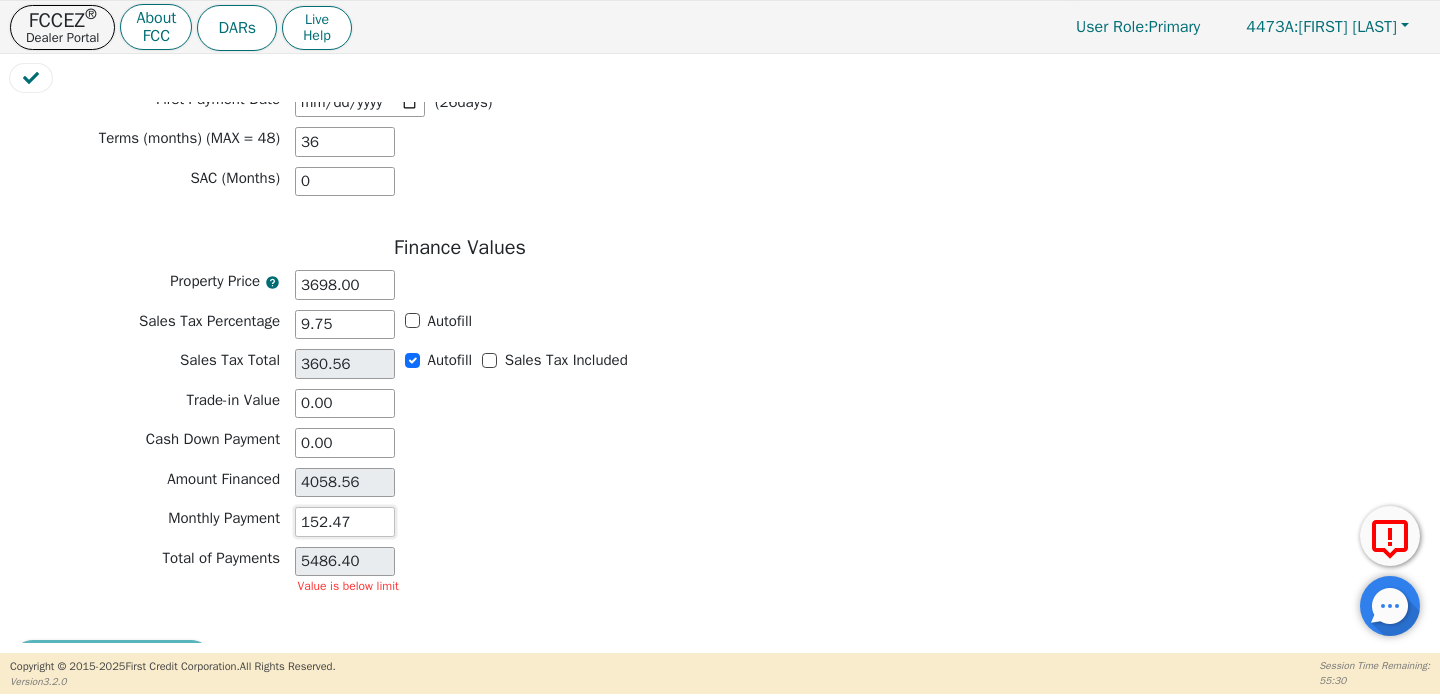 type on "5488.92" 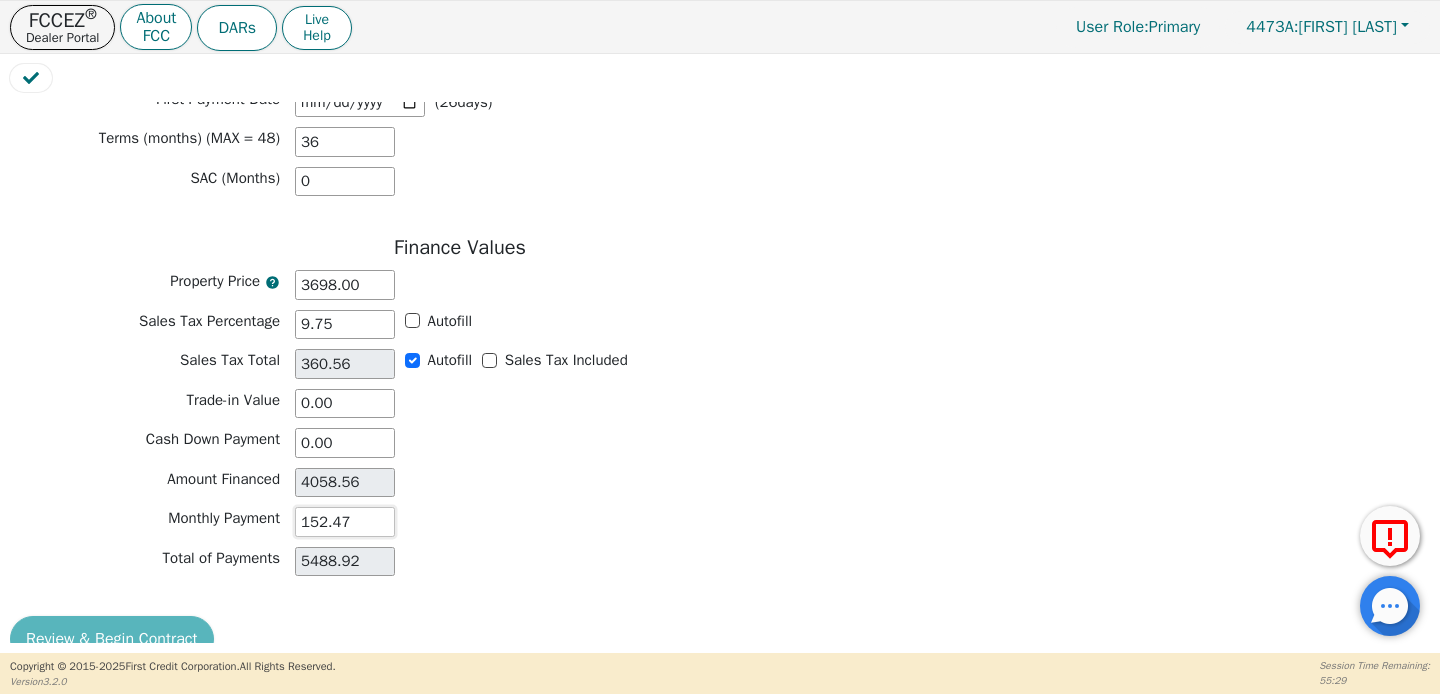 type on "152.47" 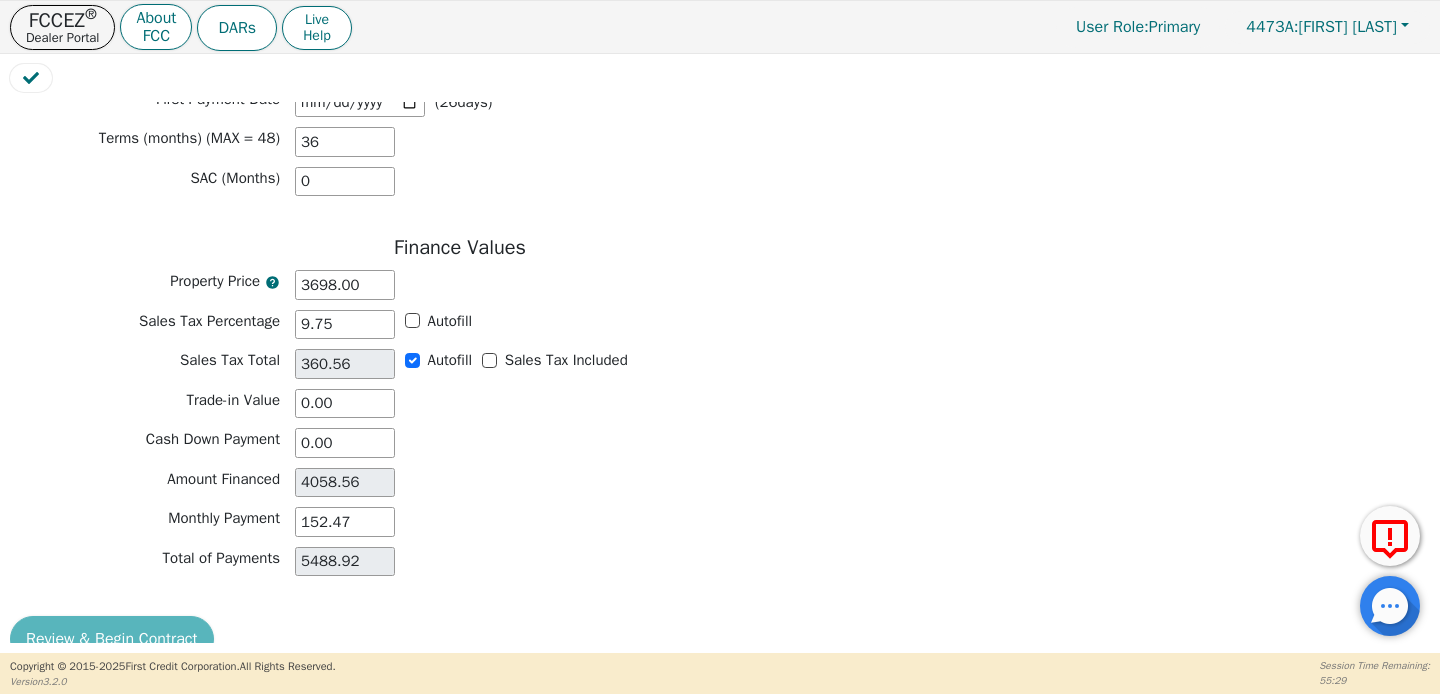 click on "Monthly Payment 152.47" at bounding box center [460, 522] 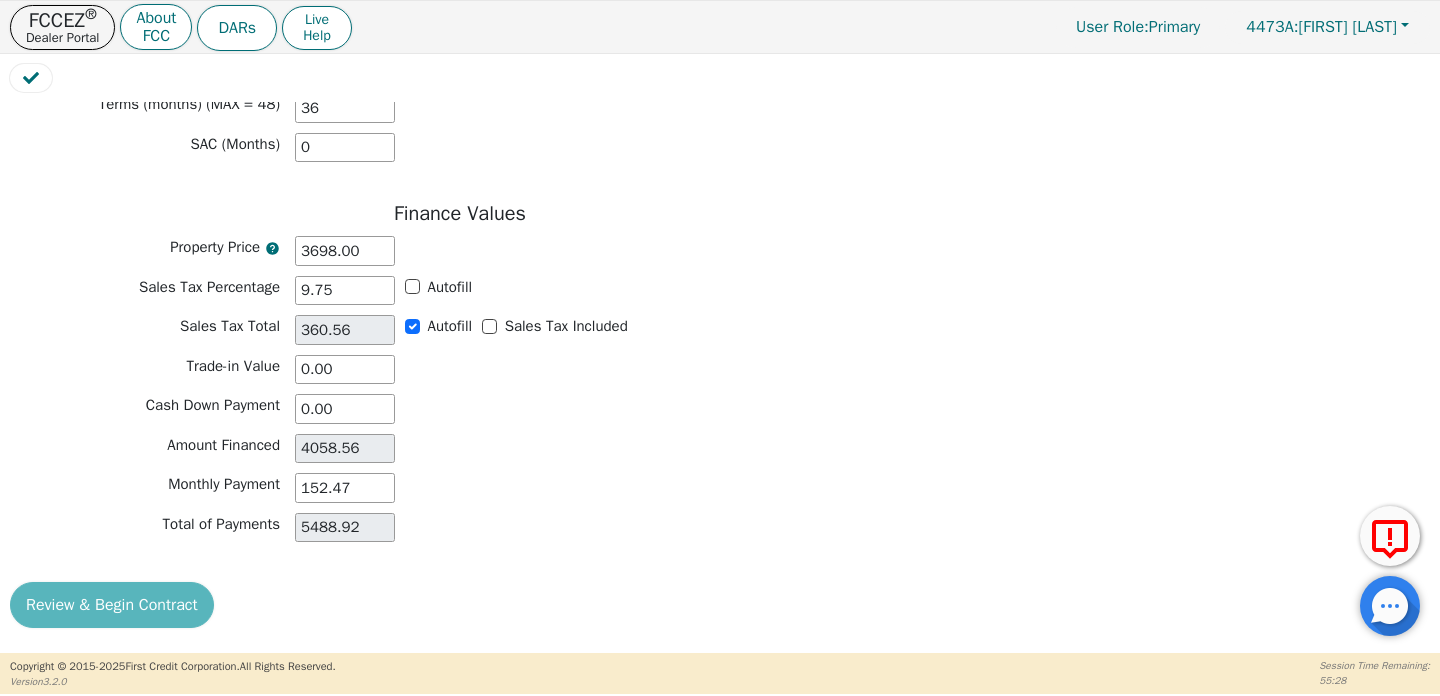 click on "A\u0026M INDUSTRIES LLC 2221 DALTON PIKE CLEVELAND [STATE] [STATE] [STATE] [STATE] [STATE] [STATE] [STATE] [STATE] [STATE] [STATE] [STATE] [STATE] [STATE] [STATE] [STATE] [STATE] [STATE] [STATE] [STATE] [STATE] [STATE] [STATE] [STATE] [STATE] [STATE] [STATE] 37311" at bounding box center (720, 372) 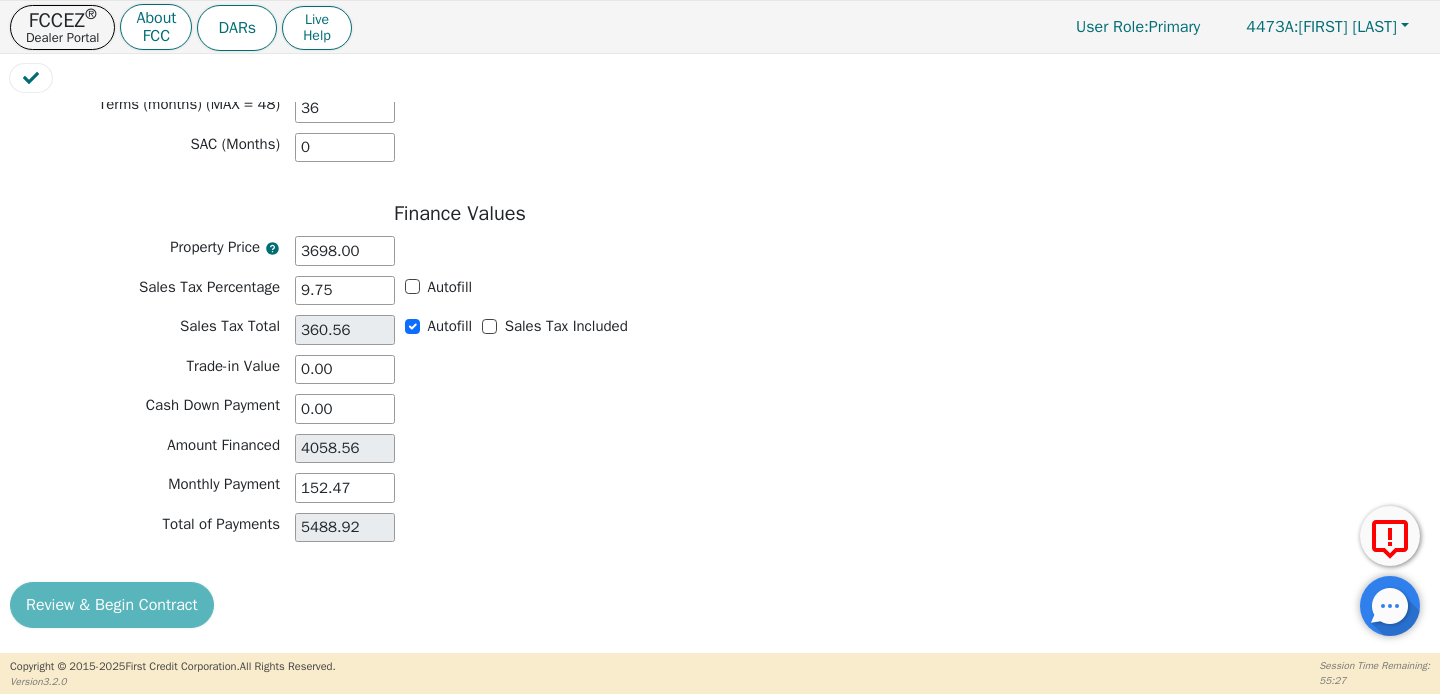 click on "Review & Begin Contract" at bounding box center (460, 605) 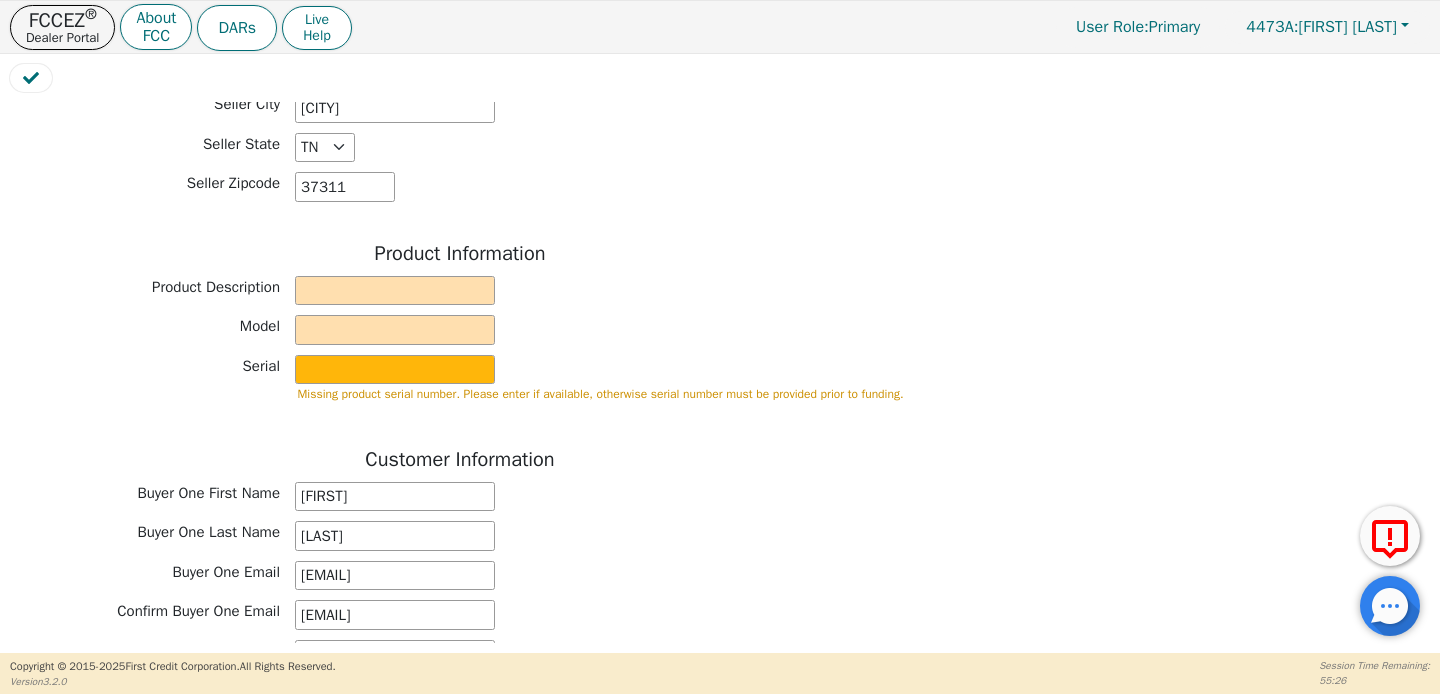 scroll, scrollTop: 466, scrollLeft: 0, axis: vertical 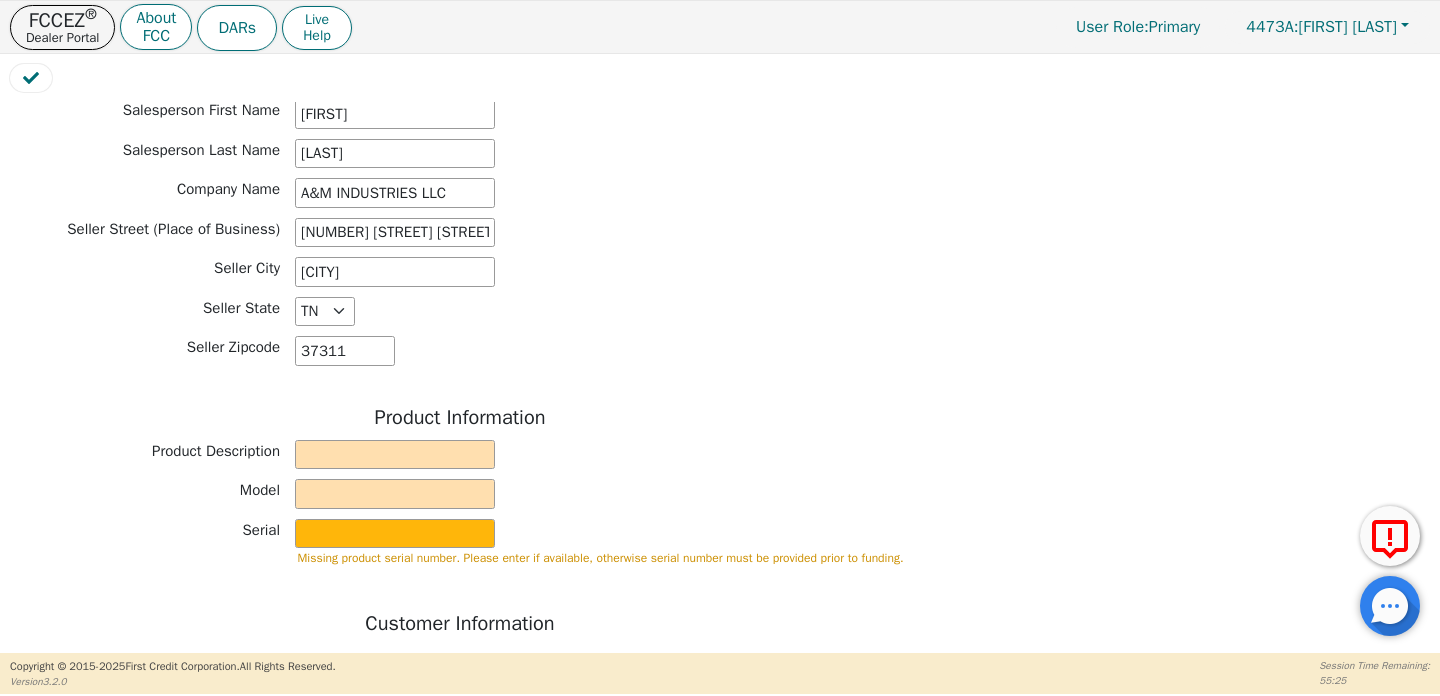 click on "Product Information Product Description Model Serial Missing product serial number. Please enter if available, otherwise serial number must be provided prior to funding." at bounding box center (460, 494) 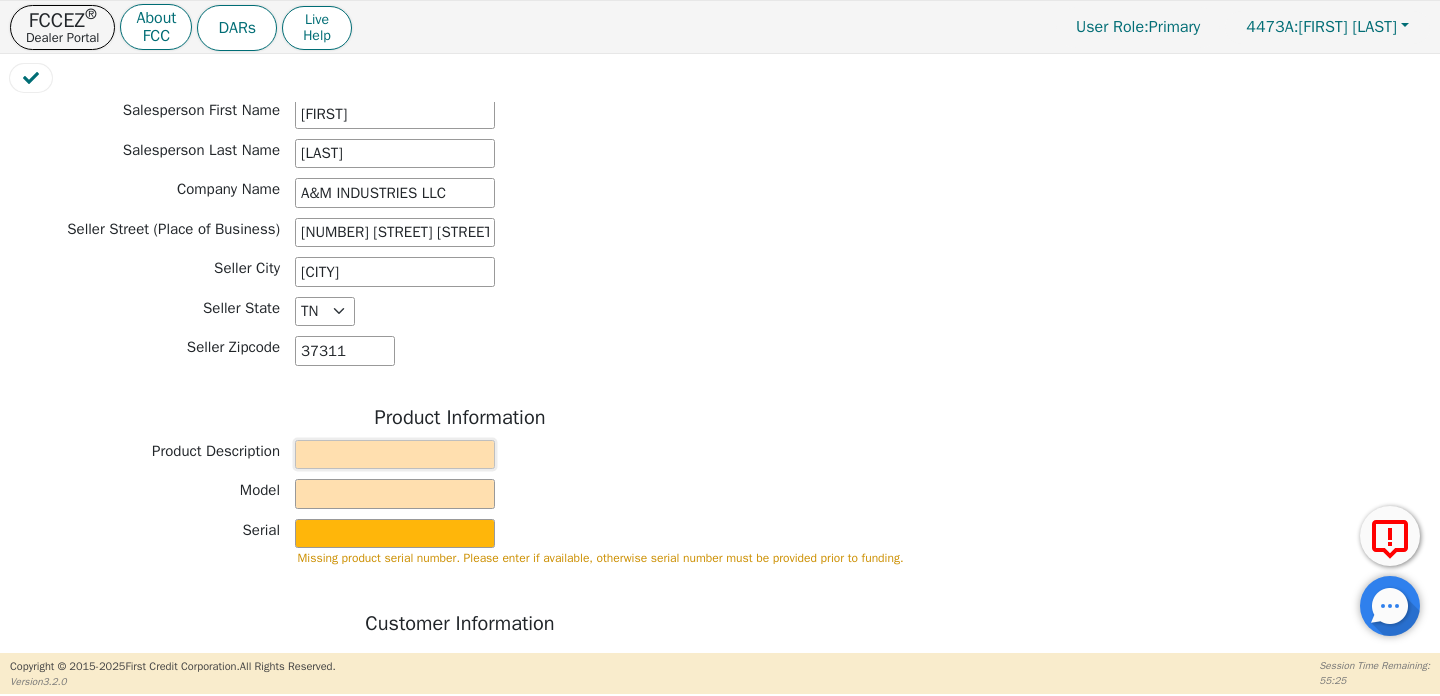 click at bounding box center (395, 455) 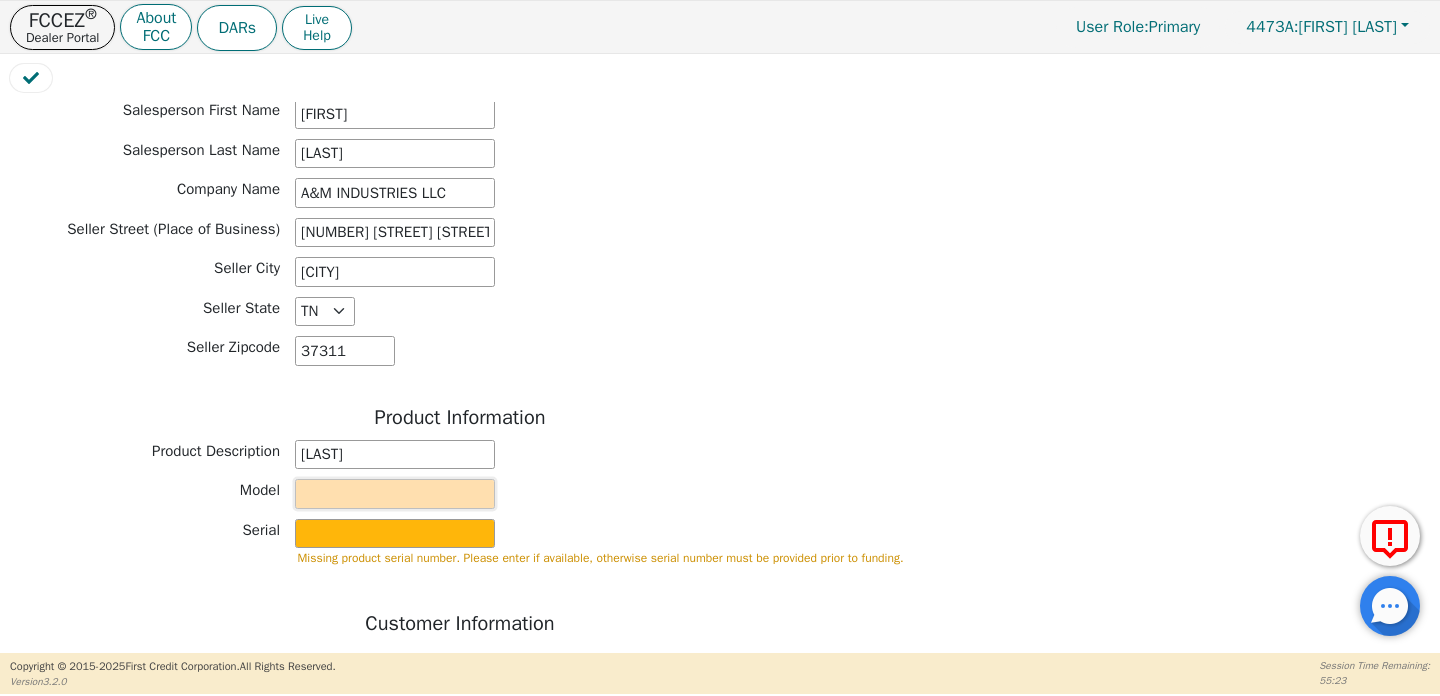 type on "[LAST]" 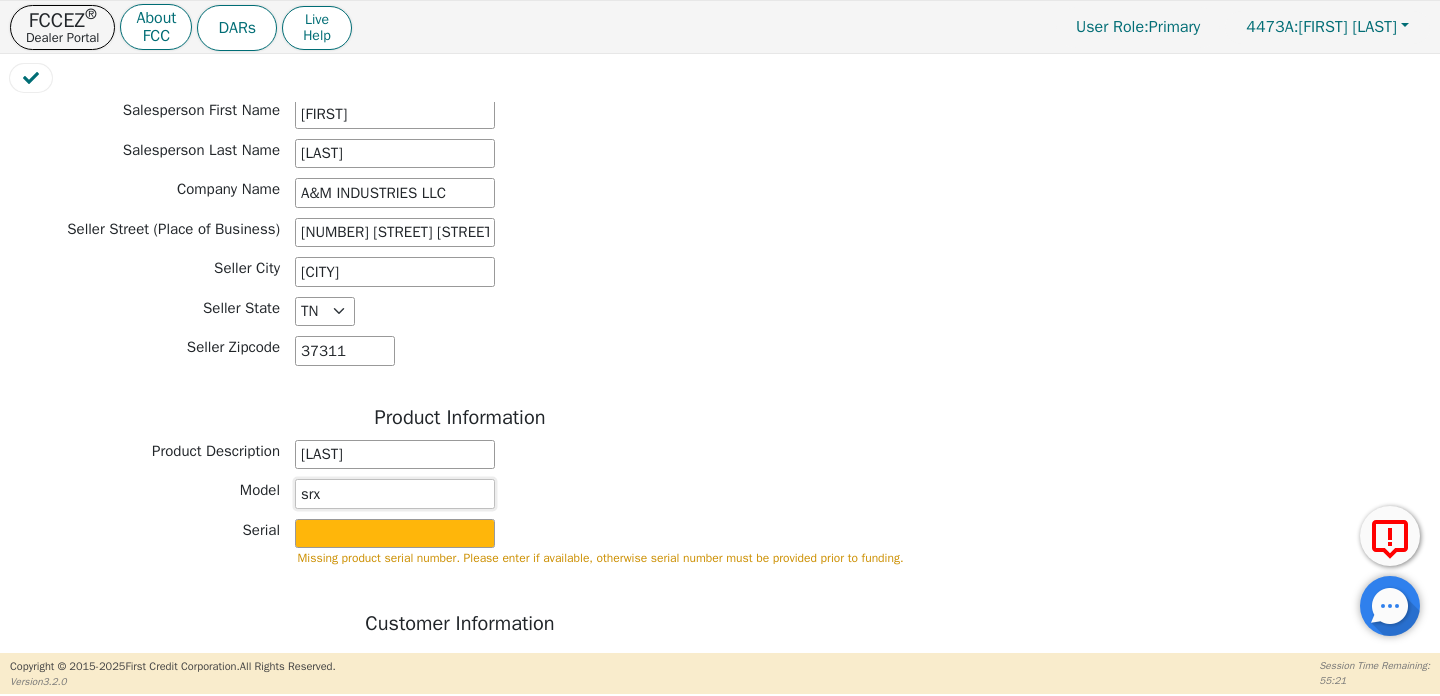 type on "srx" 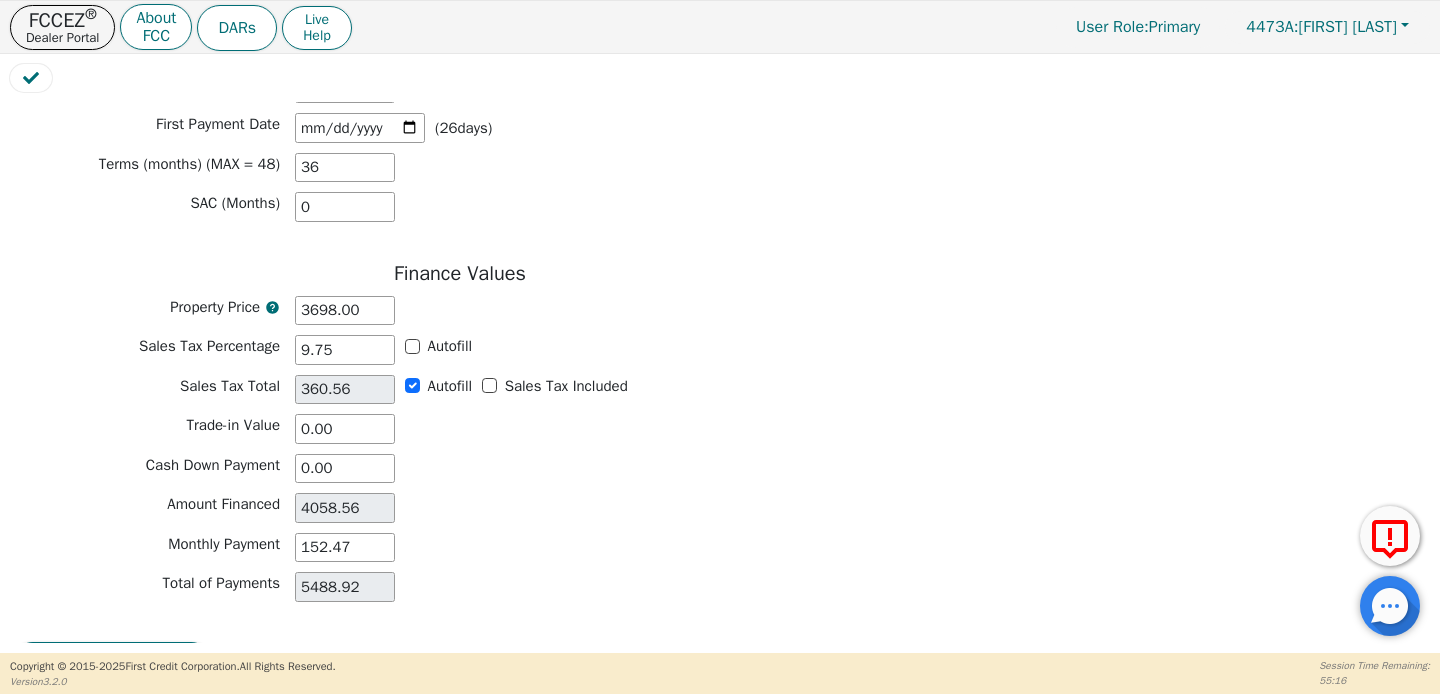 scroll, scrollTop: 1746, scrollLeft: 0, axis: vertical 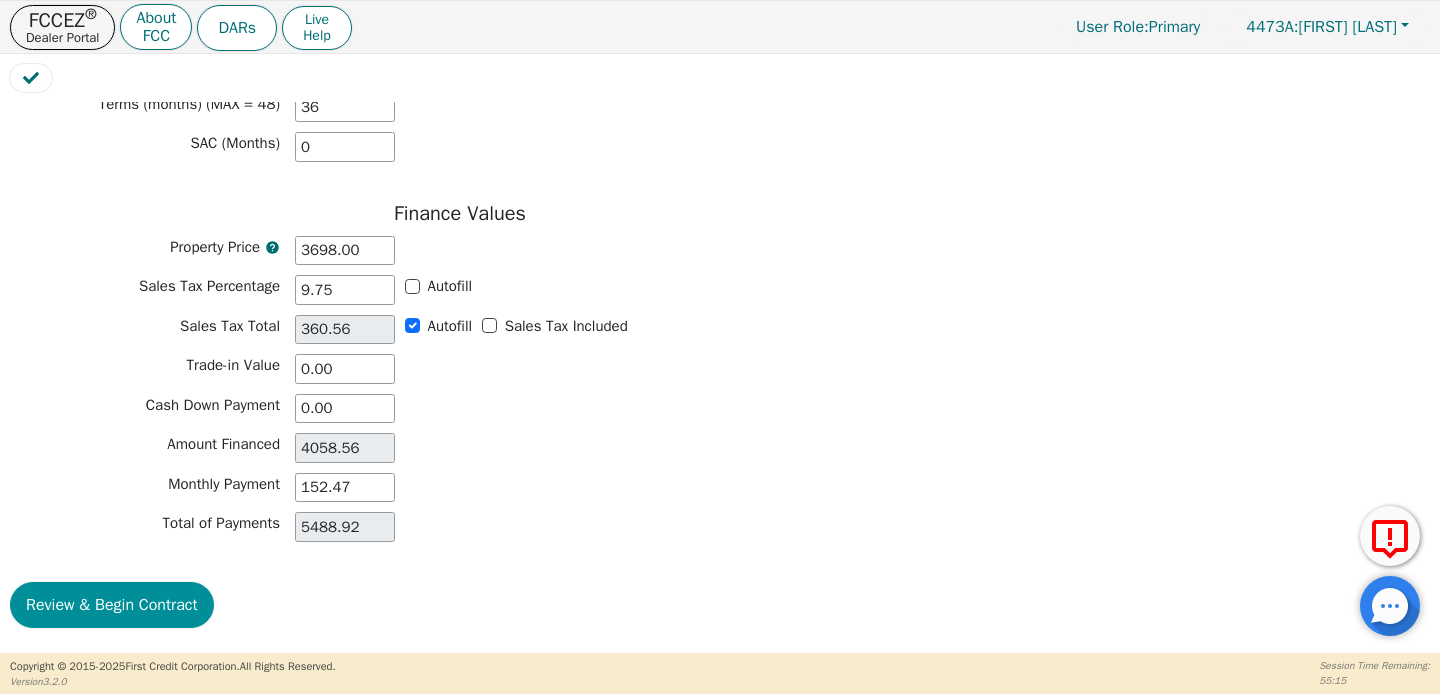type on "[PHONE]" 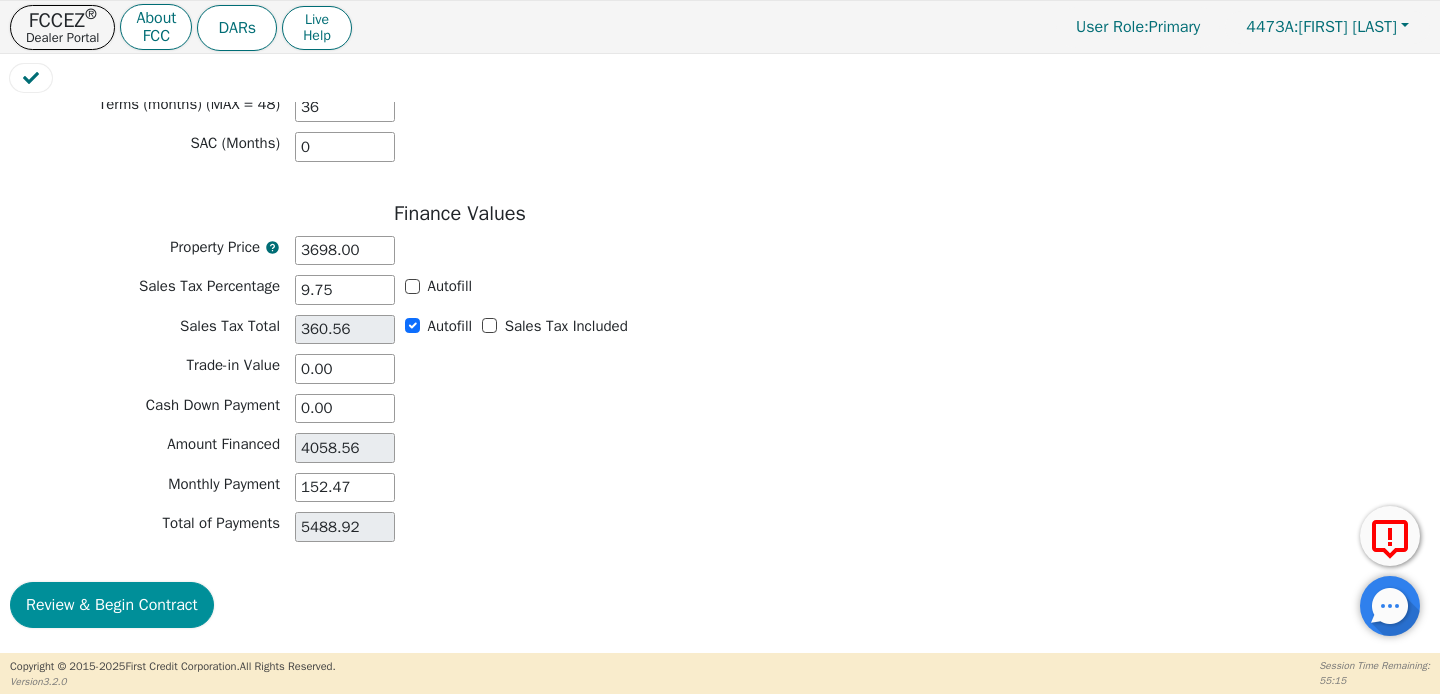 click on "Review & Begin Contract" at bounding box center [112, 605] 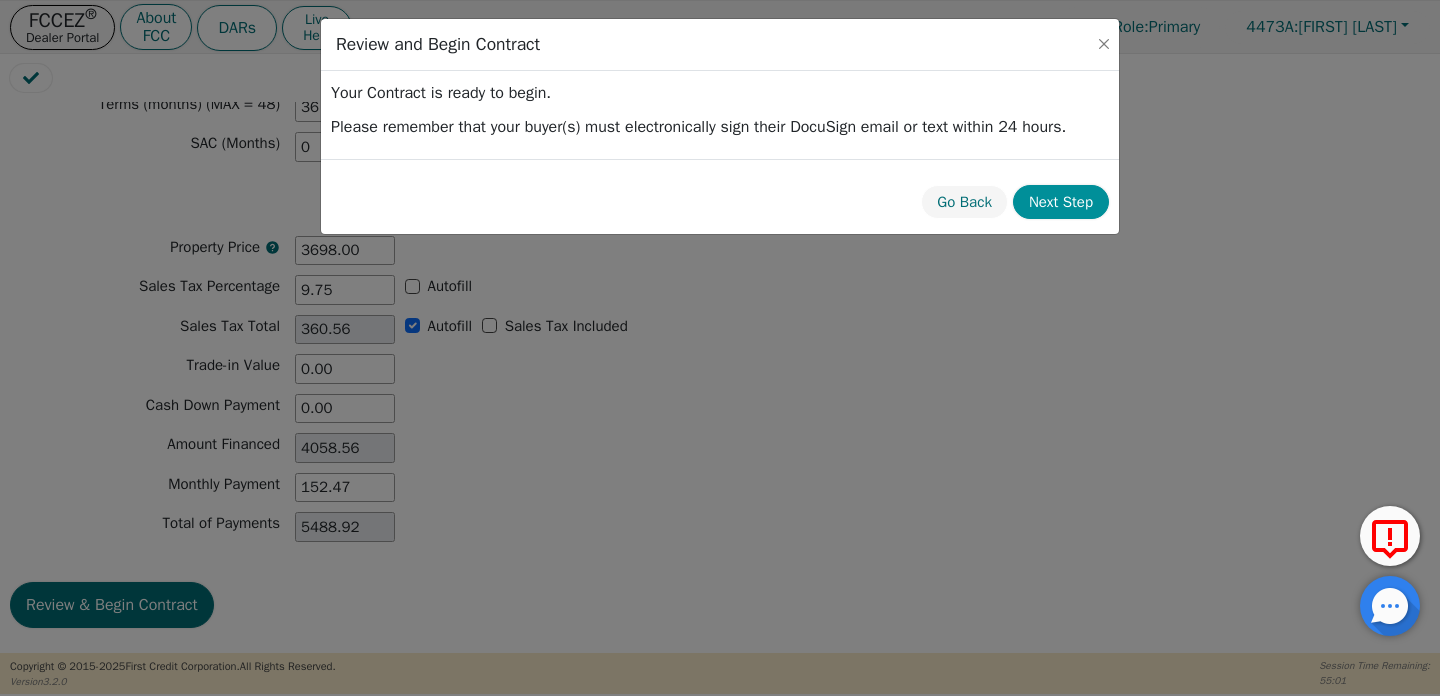 click on "Next Step" at bounding box center (1061, 202) 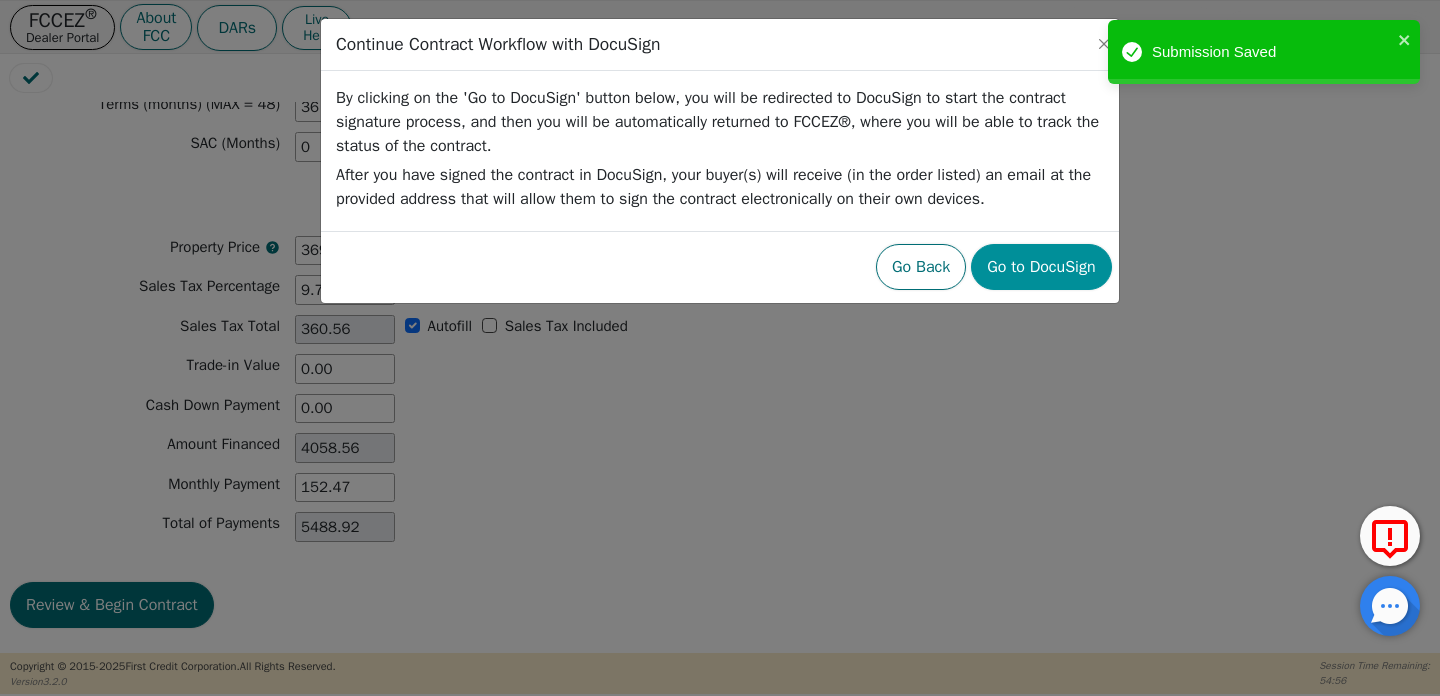 click on "Go to DocuSign" at bounding box center [1041, 267] 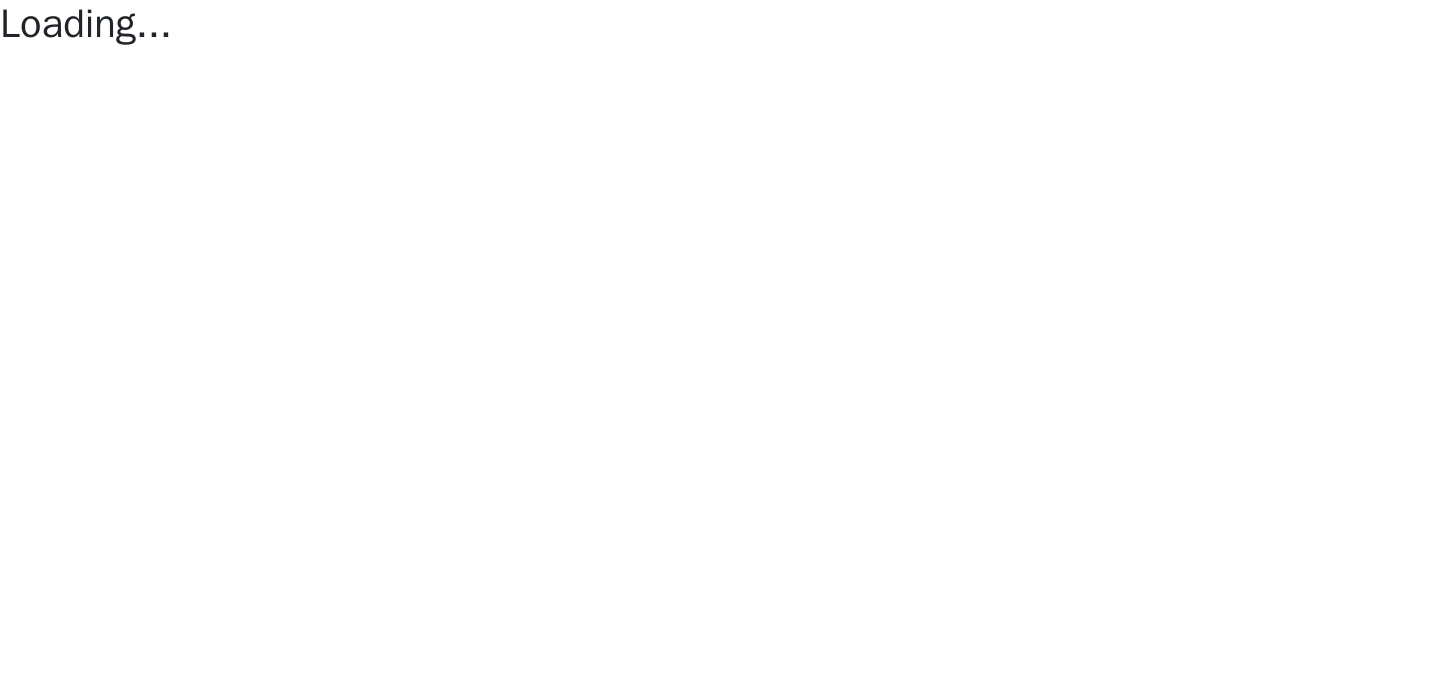 scroll, scrollTop: 0, scrollLeft: 0, axis: both 